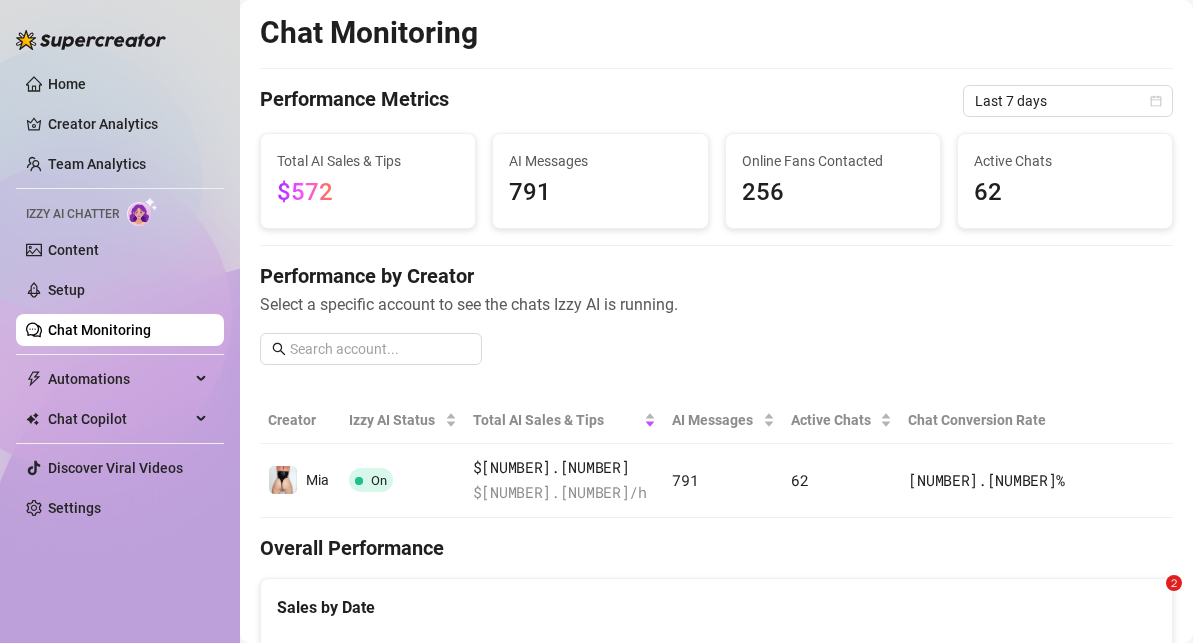 scroll, scrollTop: 0, scrollLeft: 0, axis: both 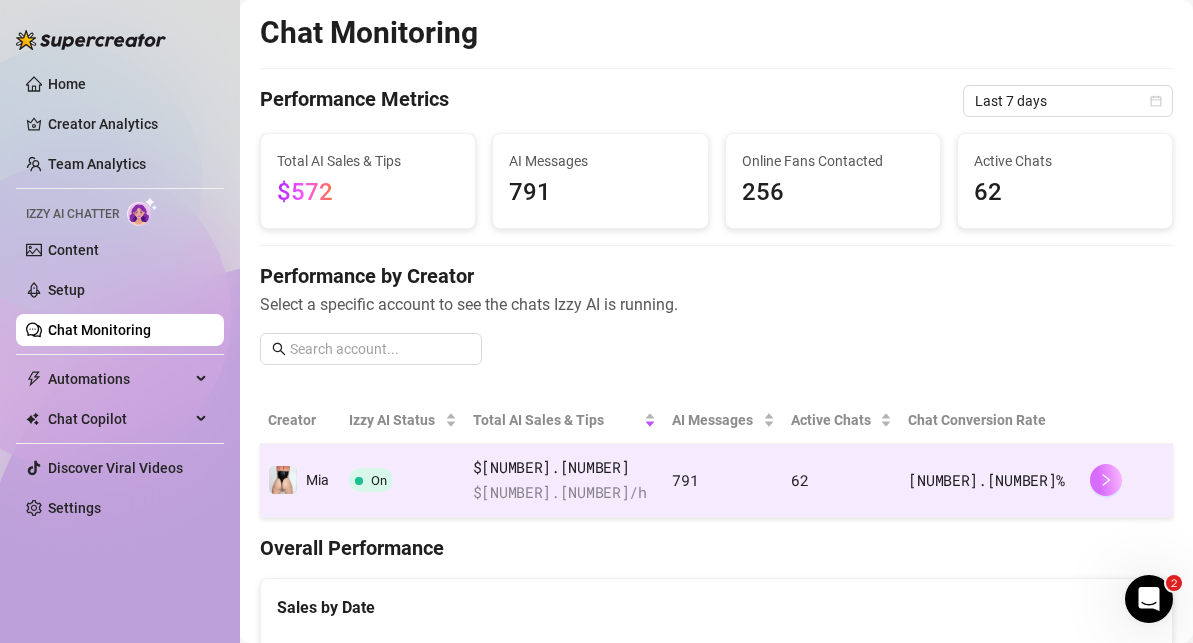 click 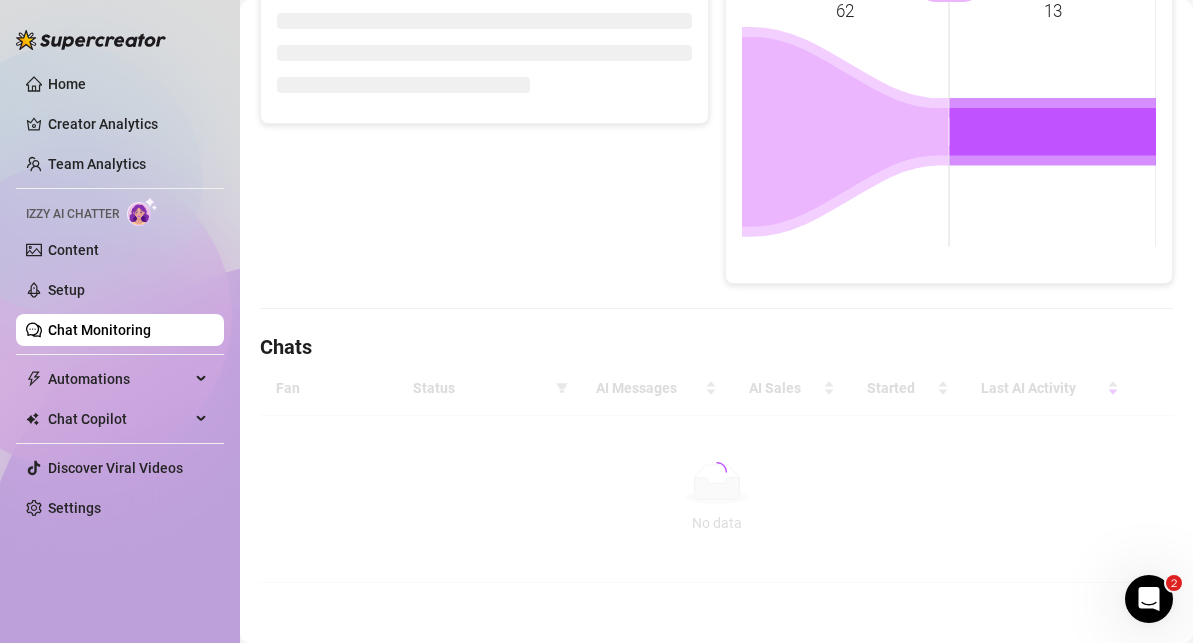 scroll, scrollTop: 0, scrollLeft: 0, axis: both 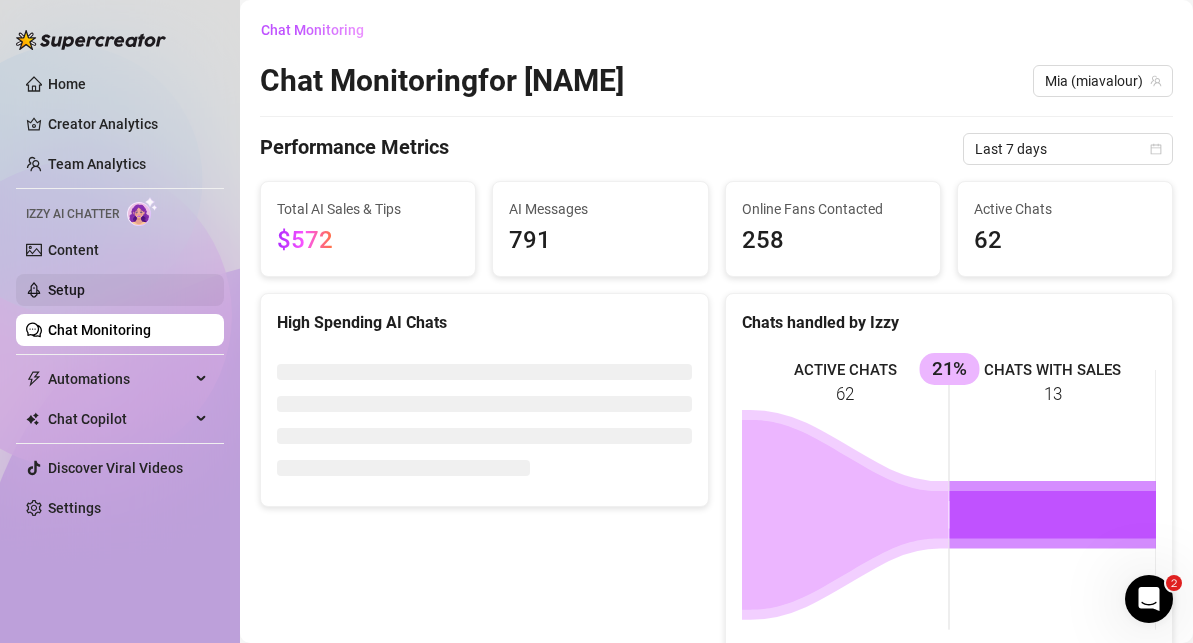 click on "Setup" at bounding box center (66, 290) 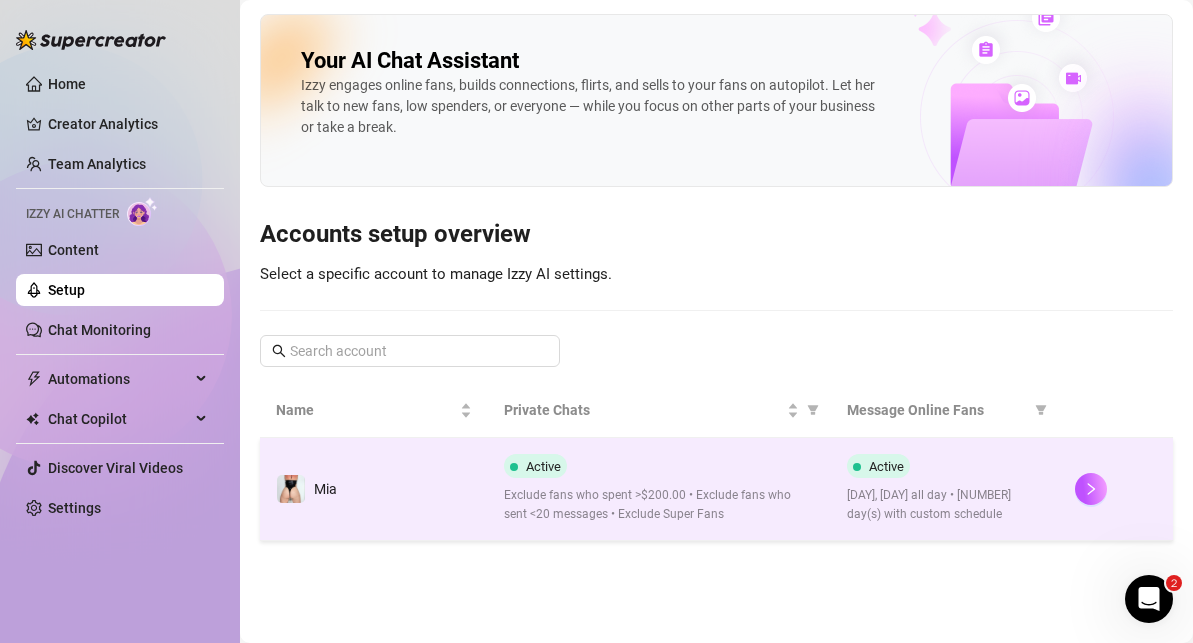 click on "Active" at bounding box center [886, 466] 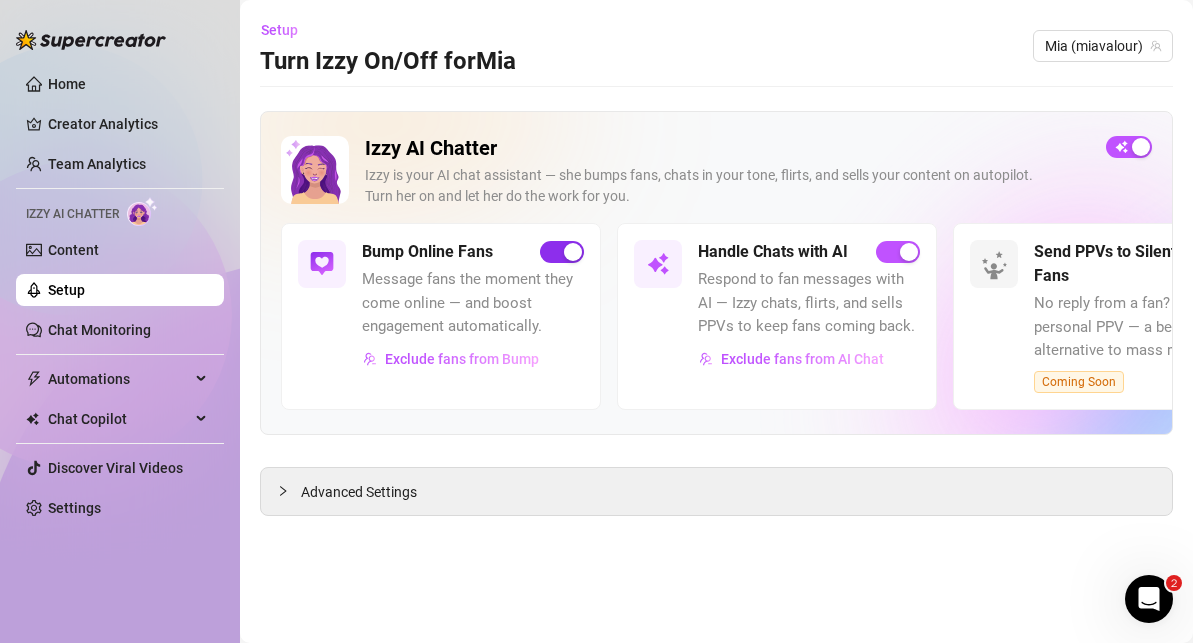 click at bounding box center (562, 252) 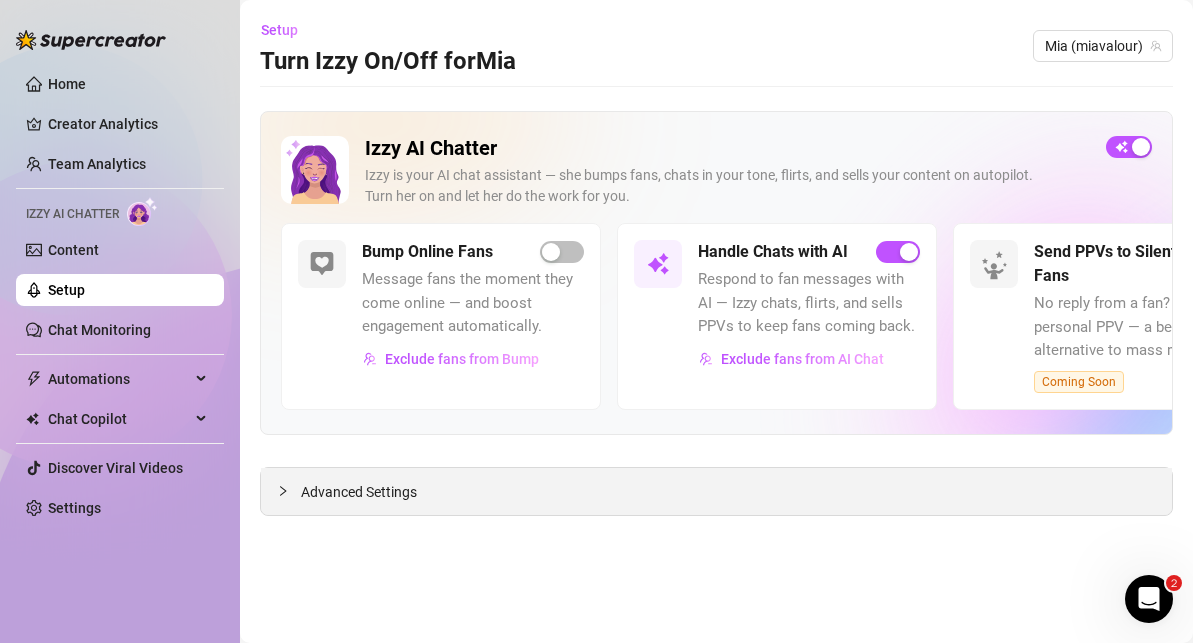 click on "Advanced Settings" at bounding box center (359, 492) 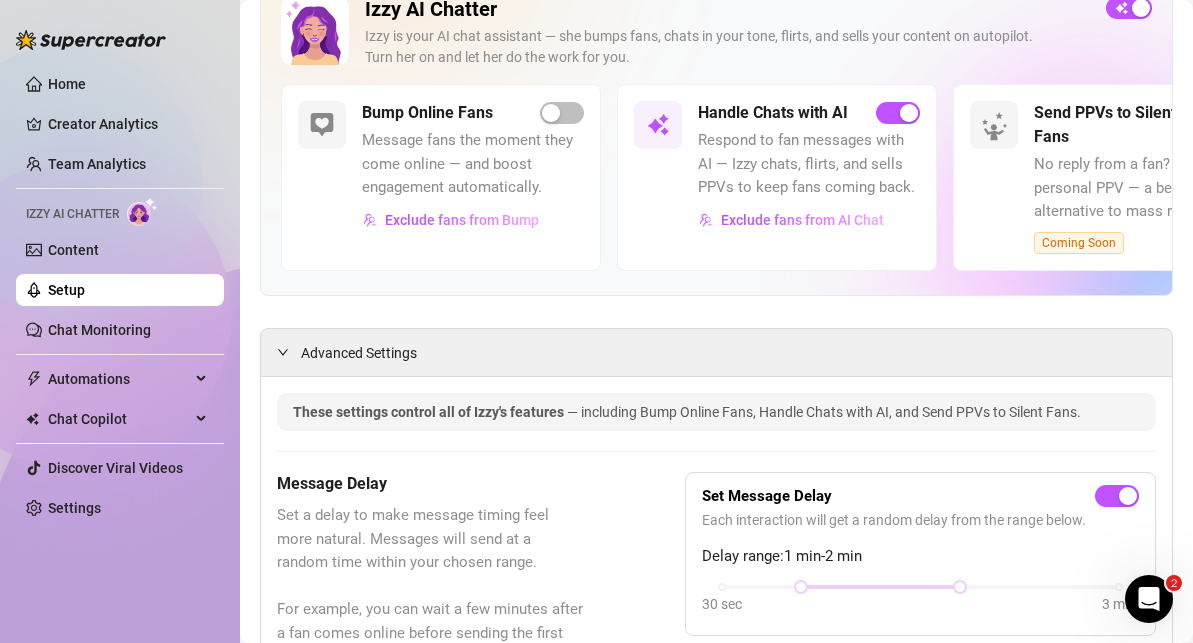 scroll, scrollTop: 405, scrollLeft: 0, axis: vertical 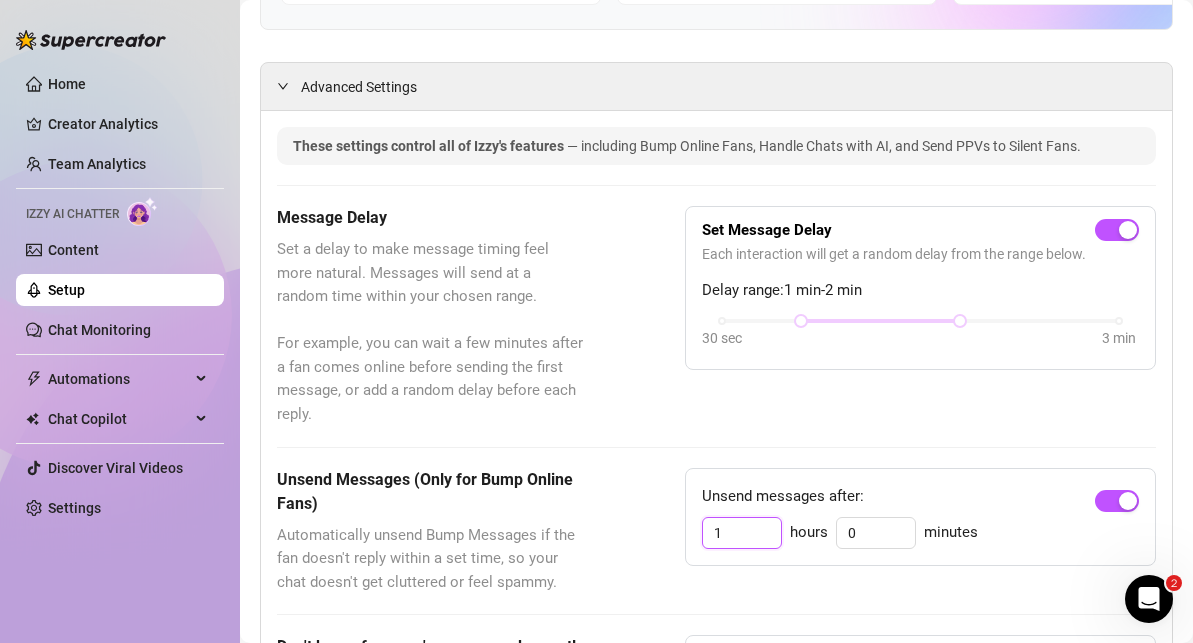 click on "1" at bounding box center (742, 533) 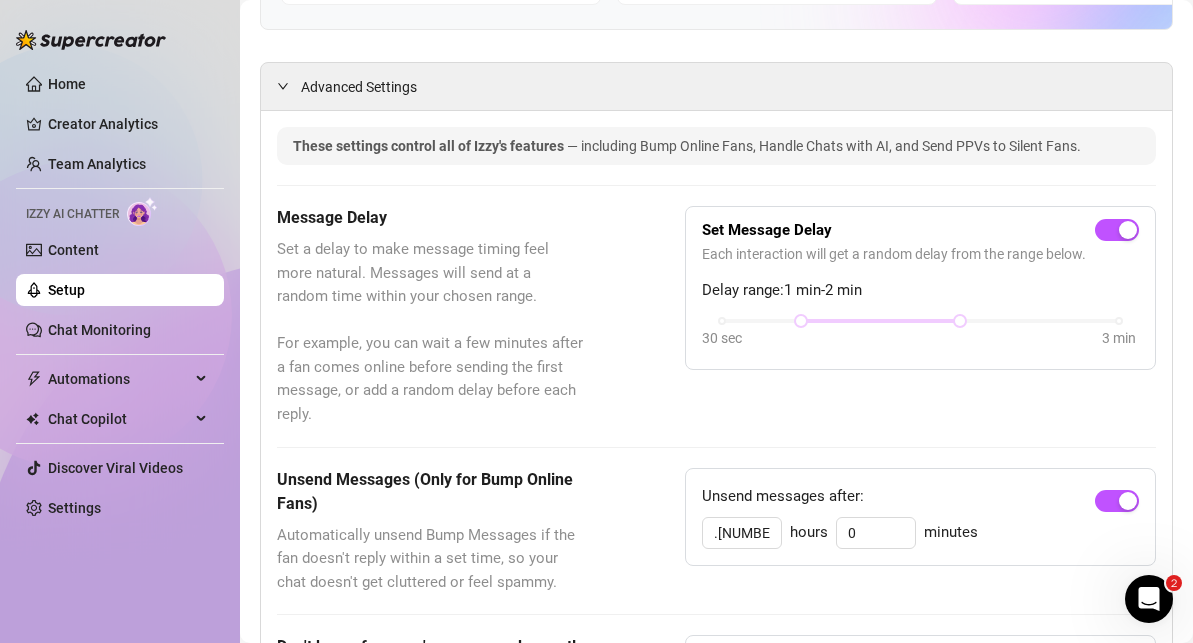 type on "0.5" 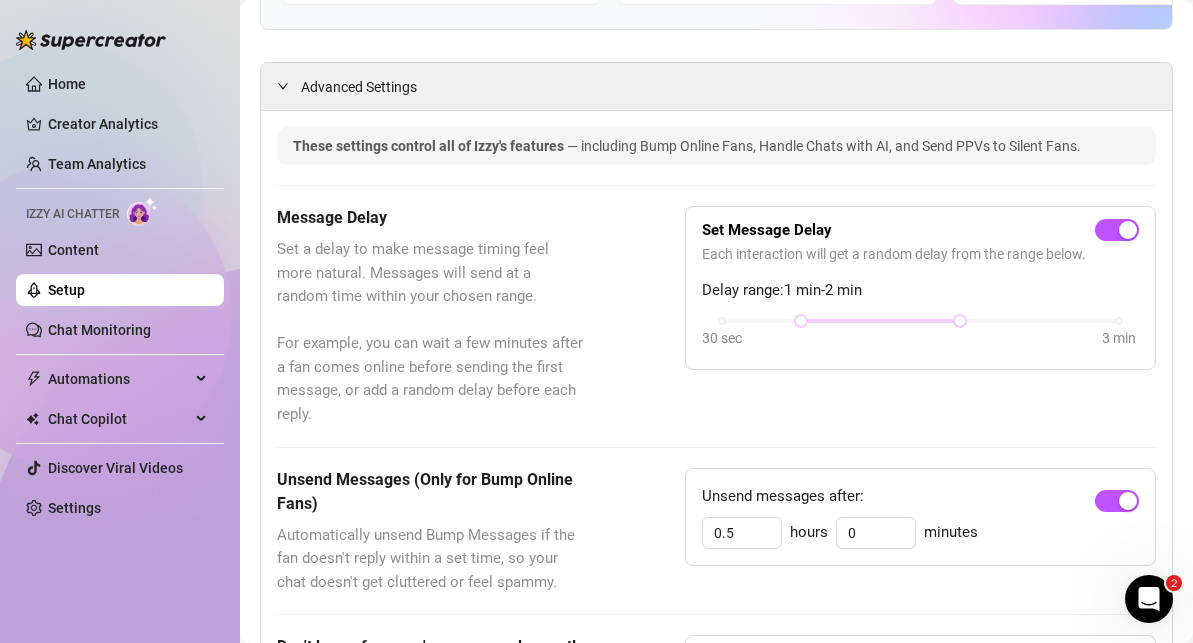 click on "Unsend Messages (Only for Bump Online Fans) Automatically unsend Bump Messages if the fan doesn't reply within a set time, so your chat doesn't get cluttered or feel spammy. Unsend messages after: [TIME] [TIME]" at bounding box center [716, 531] 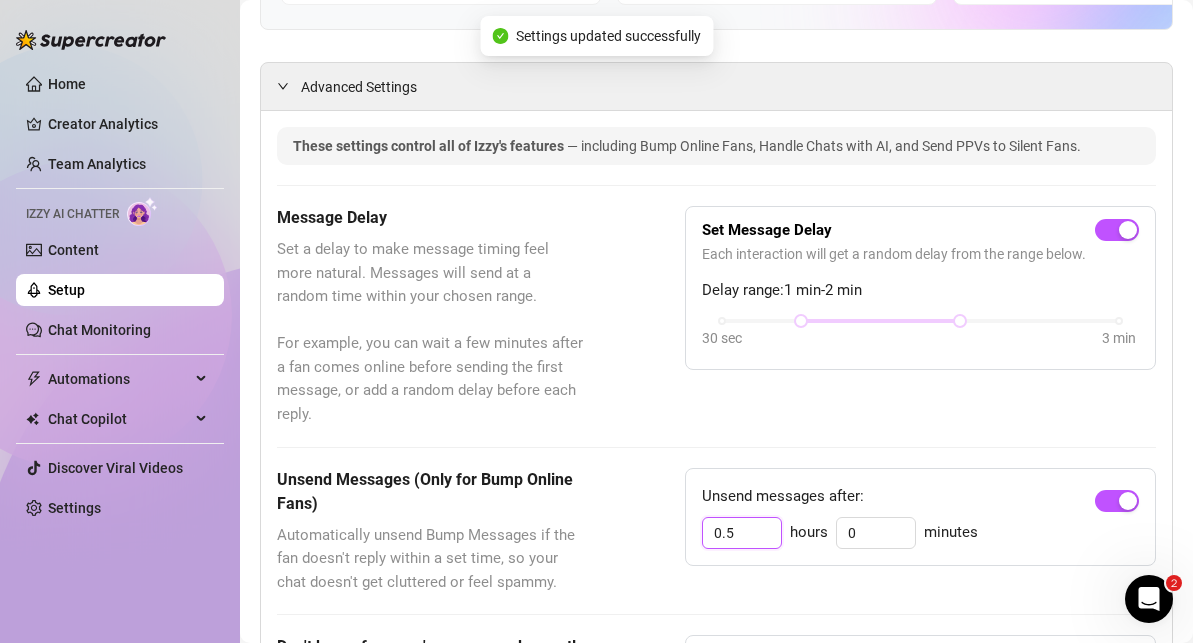 drag, startPoint x: 740, startPoint y: 535, endPoint x: 641, endPoint y: 535, distance: 99 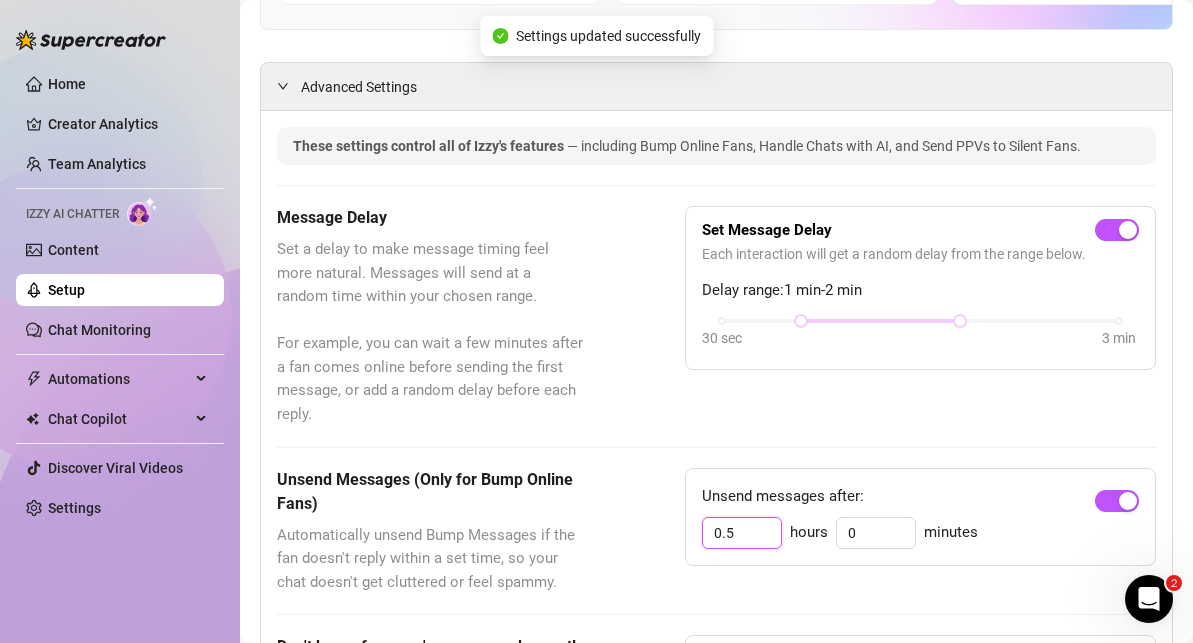 click on "Unsend Messages (Only for Bump Online Fans) Automatically unsend Bump Messages if the fan doesn't reply within a set time, so your chat doesn't get cluttered or feel spammy. Unsend messages after: [TIME] [TIME]" at bounding box center [716, 531] 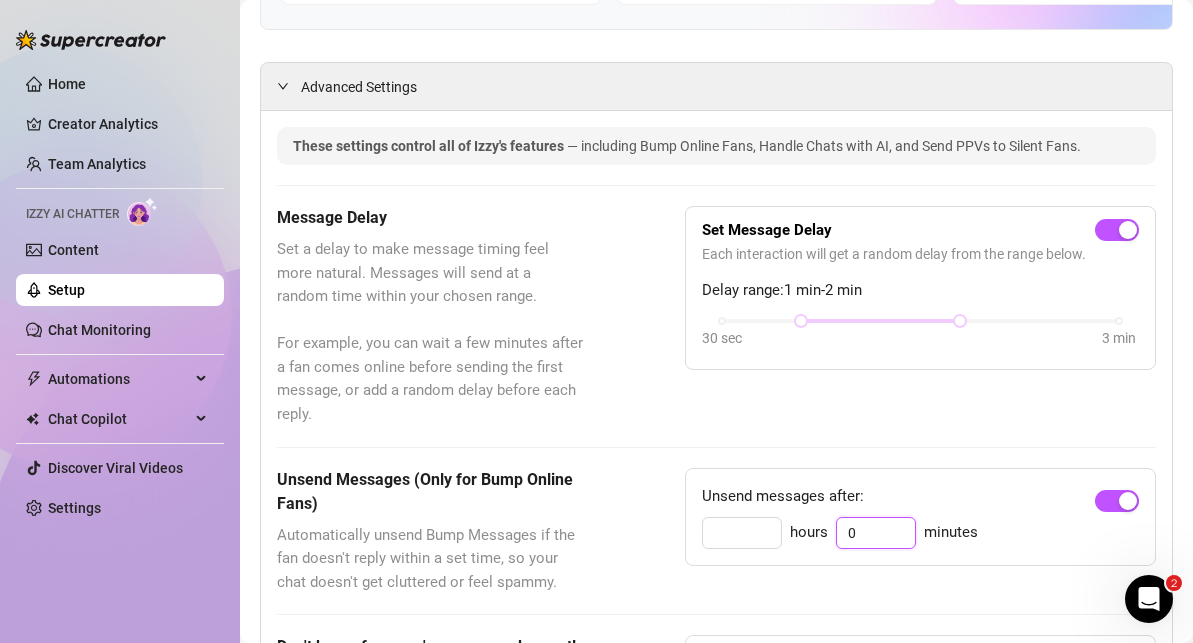 type on "0" 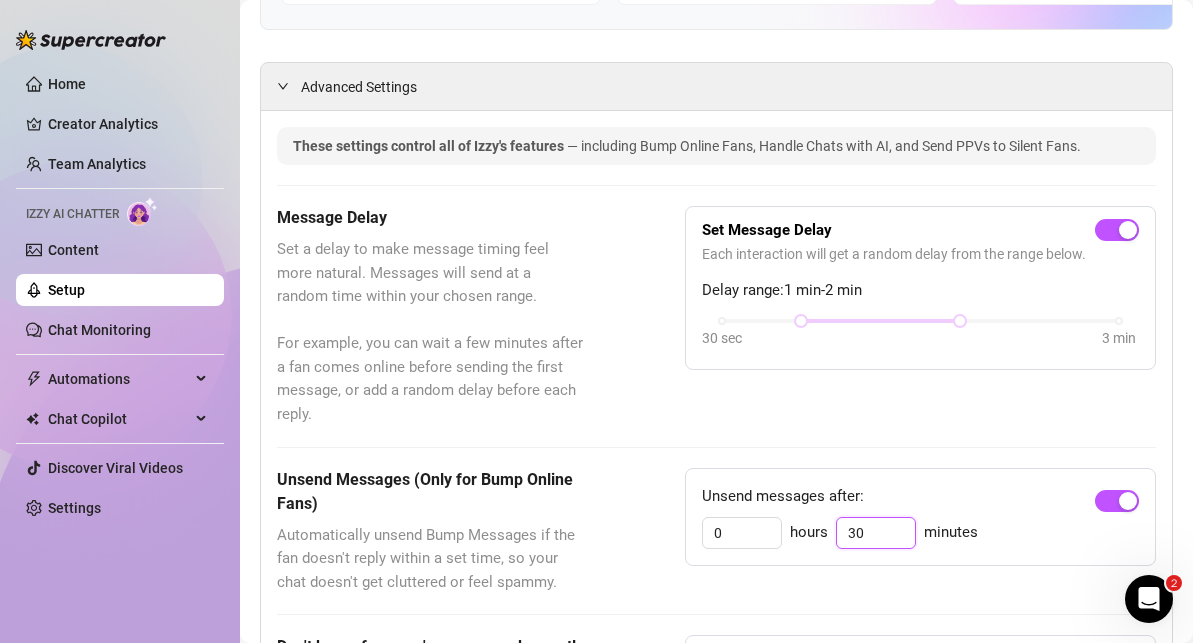 click on "30" at bounding box center (876, 533) 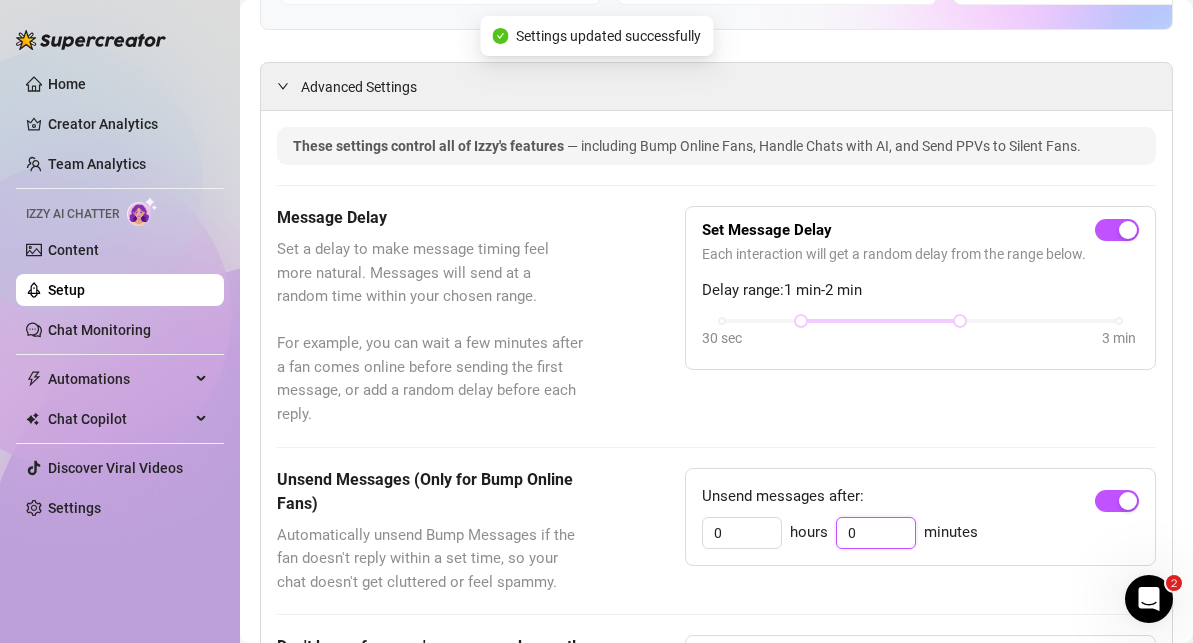 type on "30" 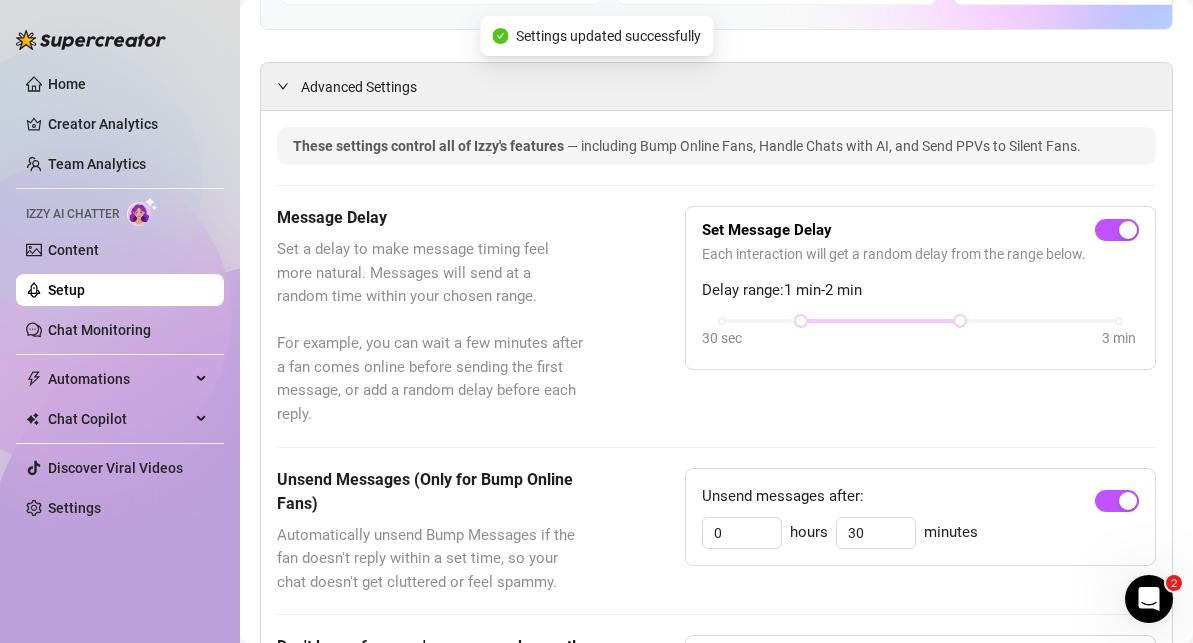 click on "Message Delay Set a delay to make message timing feel more natural. Messages will send at a random time within your chosen range. For example, you can wait a few minutes after a fan comes online before sending the first message, or add a random delay before each reply. Set Message Delay Each interaction will get a random delay from the range below. Delay range: [TIME] - [TIME] [TIME]" at bounding box center (716, 316) 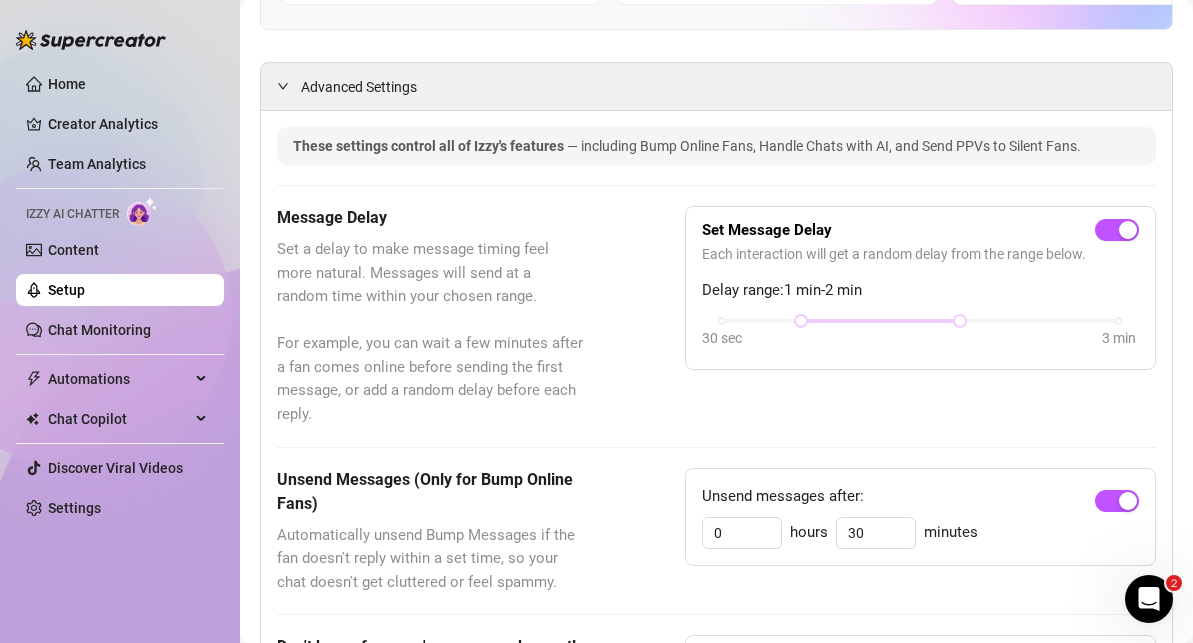 scroll, scrollTop: 0, scrollLeft: 0, axis: both 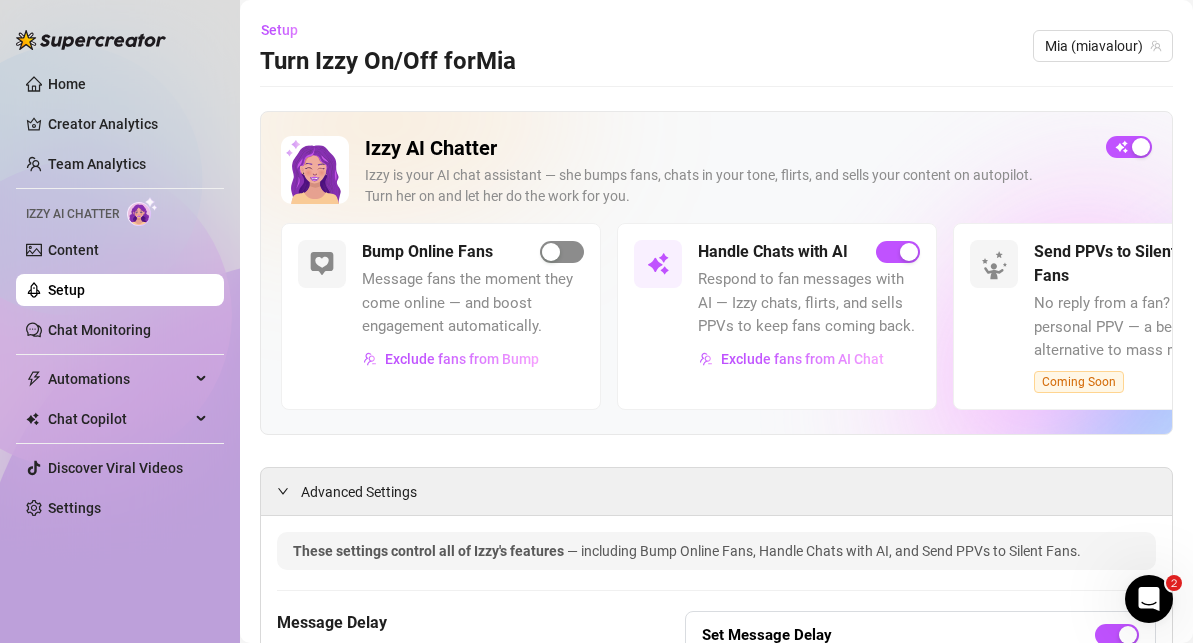 click at bounding box center [551, 252] 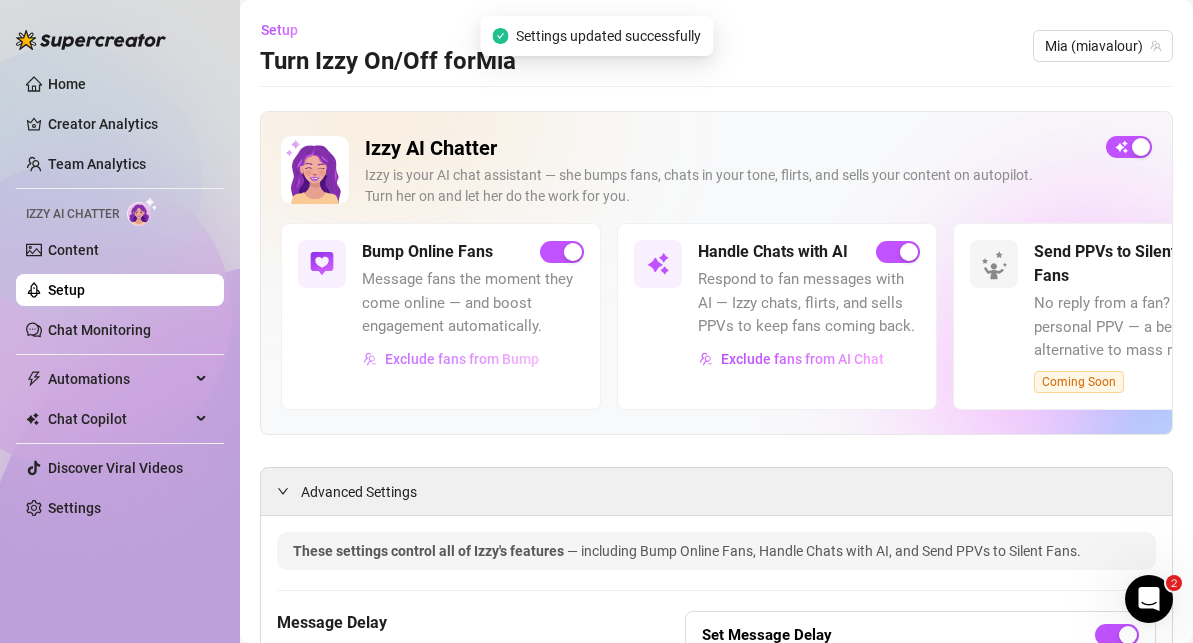 click on "Exclude fans from Bump" at bounding box center (462, 359) 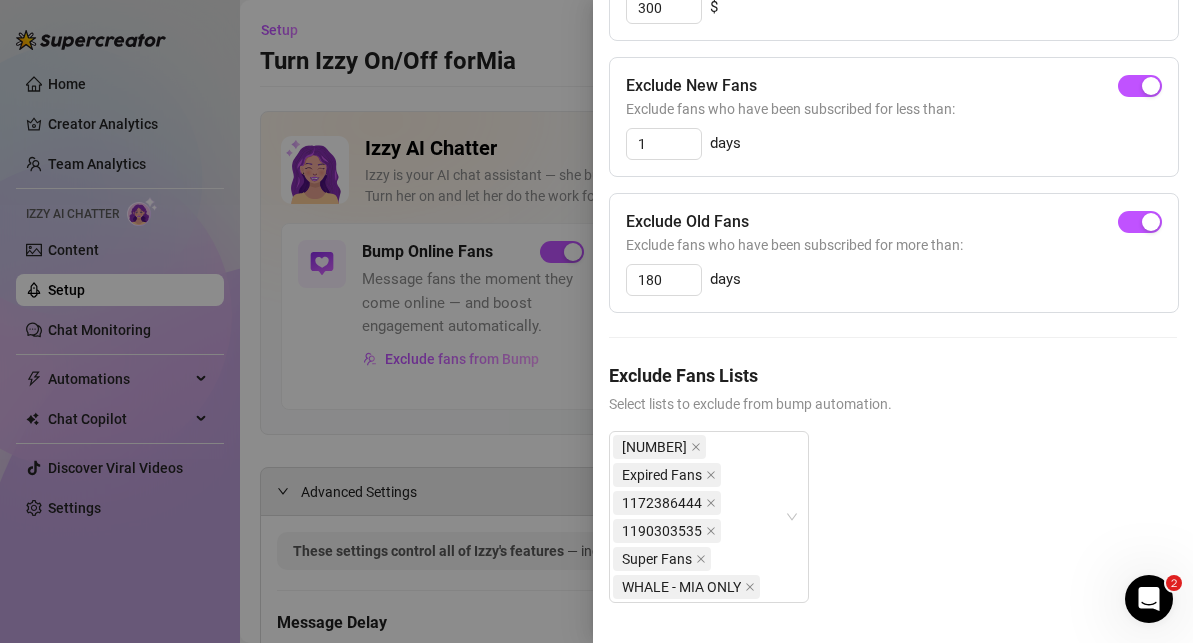 scroll, scrollTop: 0, scrollLeft: 0, axis: both 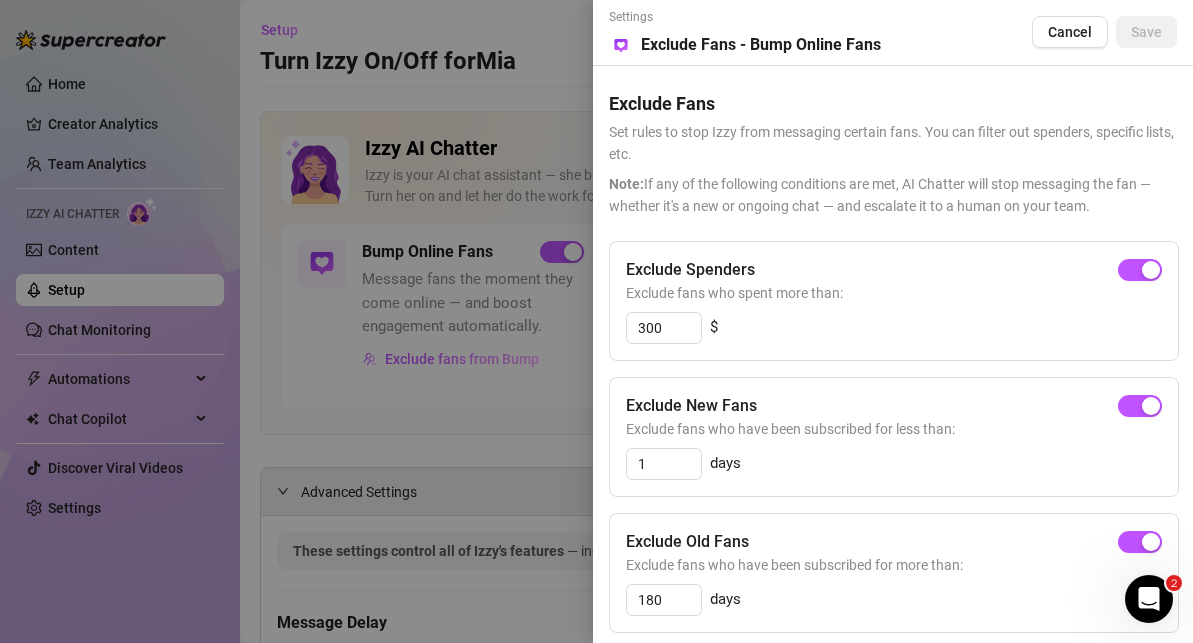 click at bounding box center [596, 321] 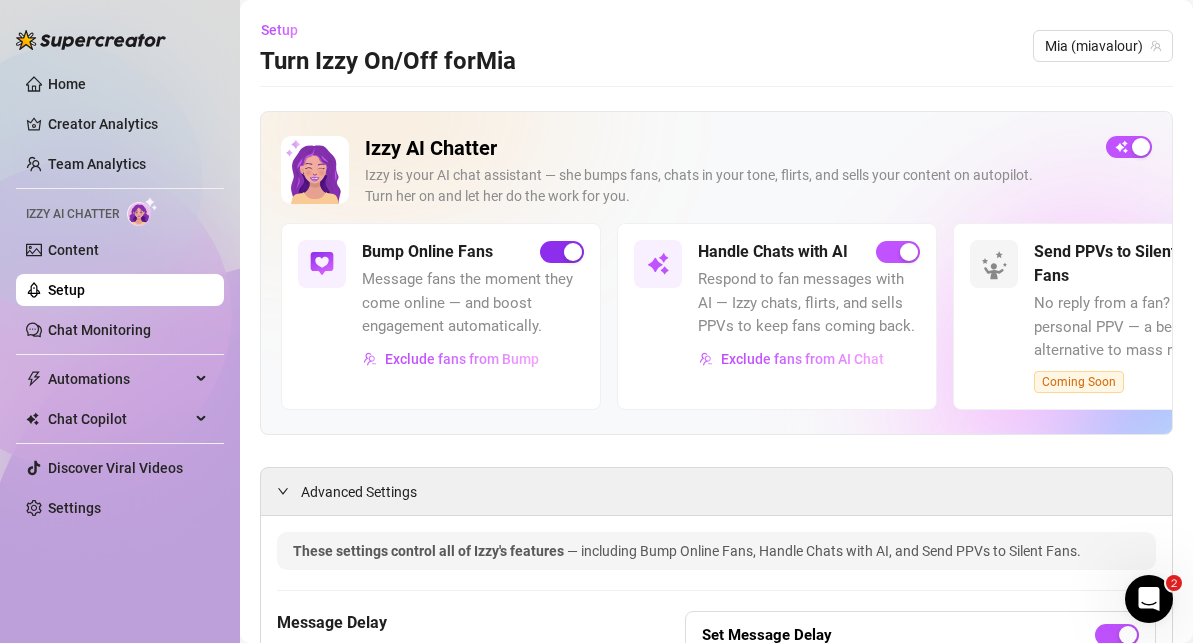 click at bounding box center [573, 252] 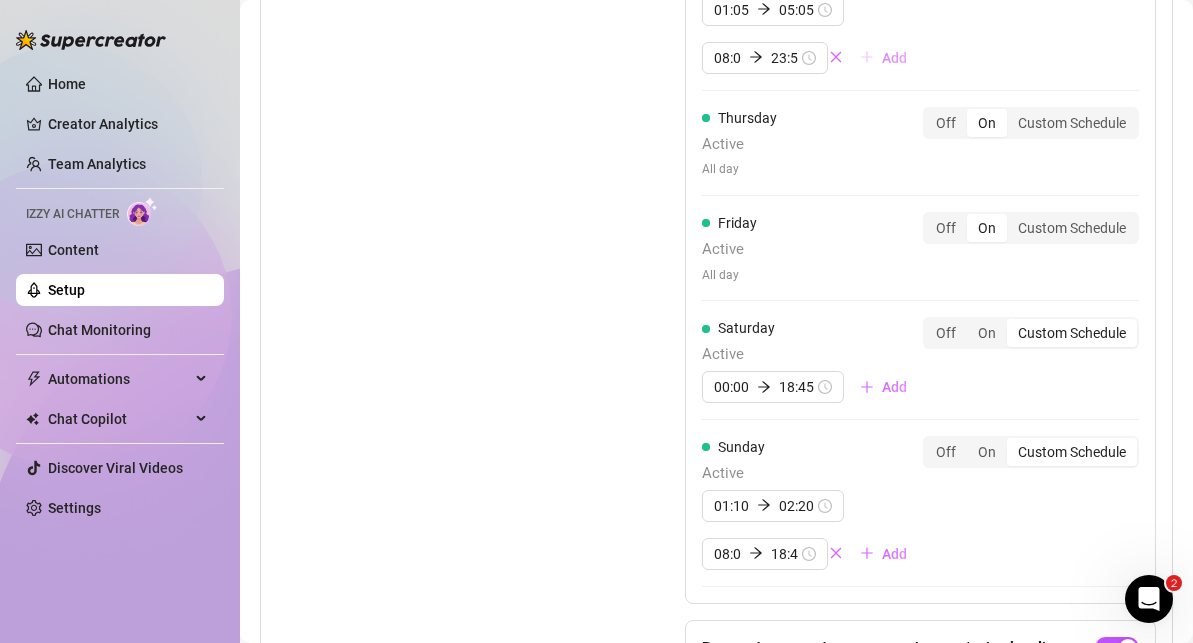 scroll, scrollTop: 1487, scrollLeft: 0, axis: vertical 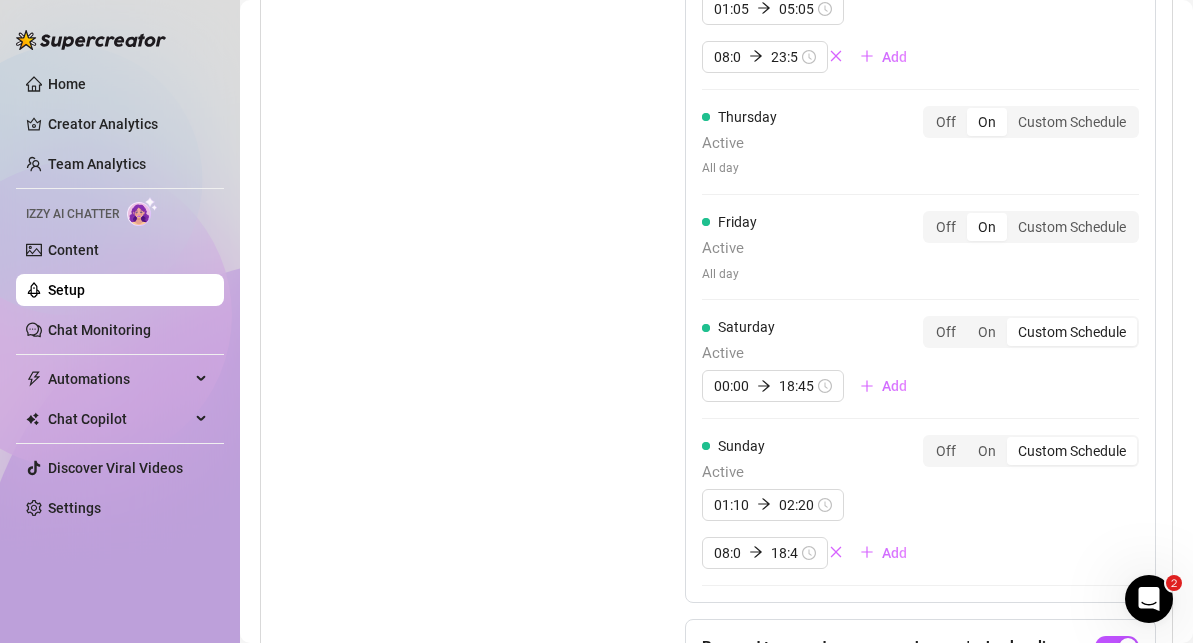 click on "Custom Schedule" at bounding box center [1072, 332] 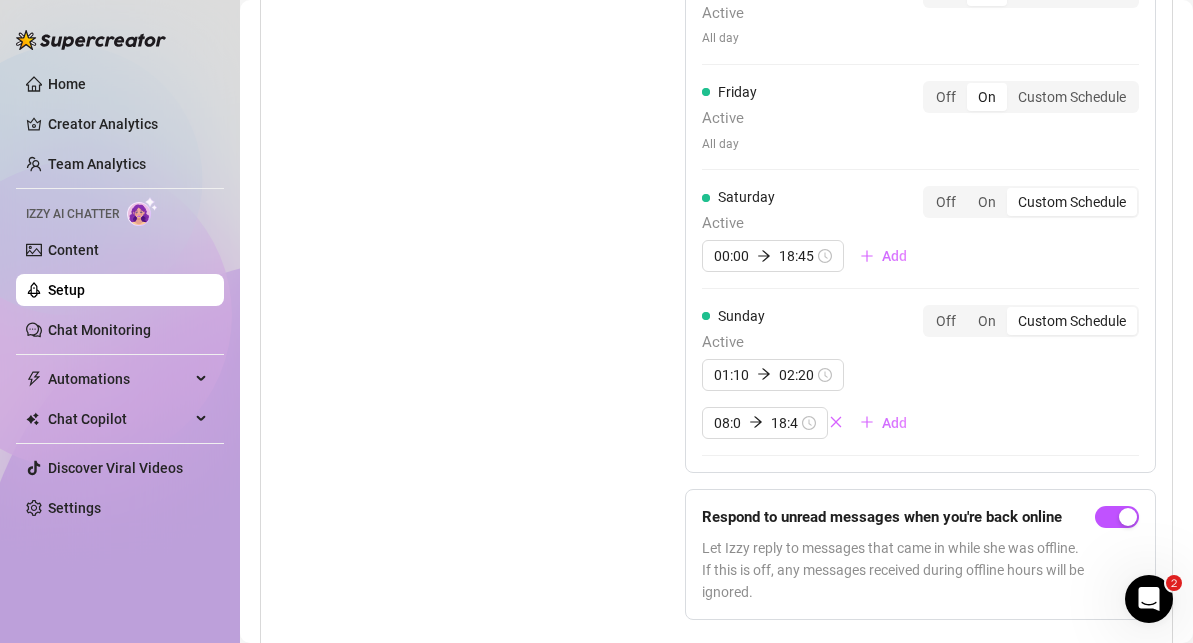scroll, scrollTop: 1618, scrollLeft: 0, axis: vertical 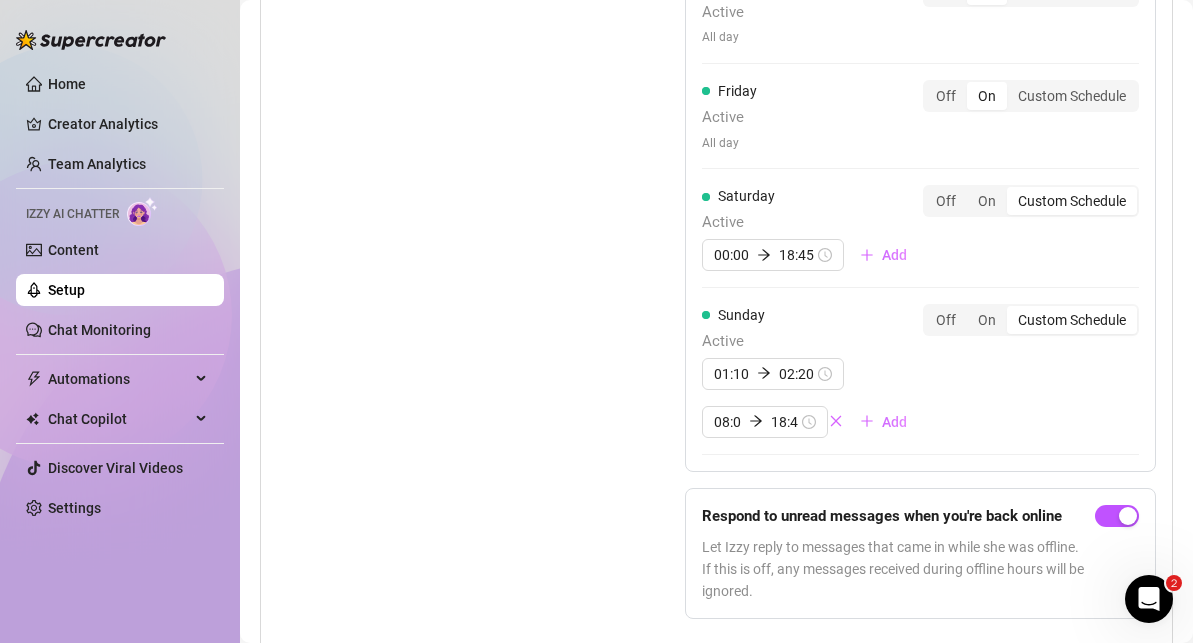 click on "Custom Schedule" at bounding box center [1072, 320] 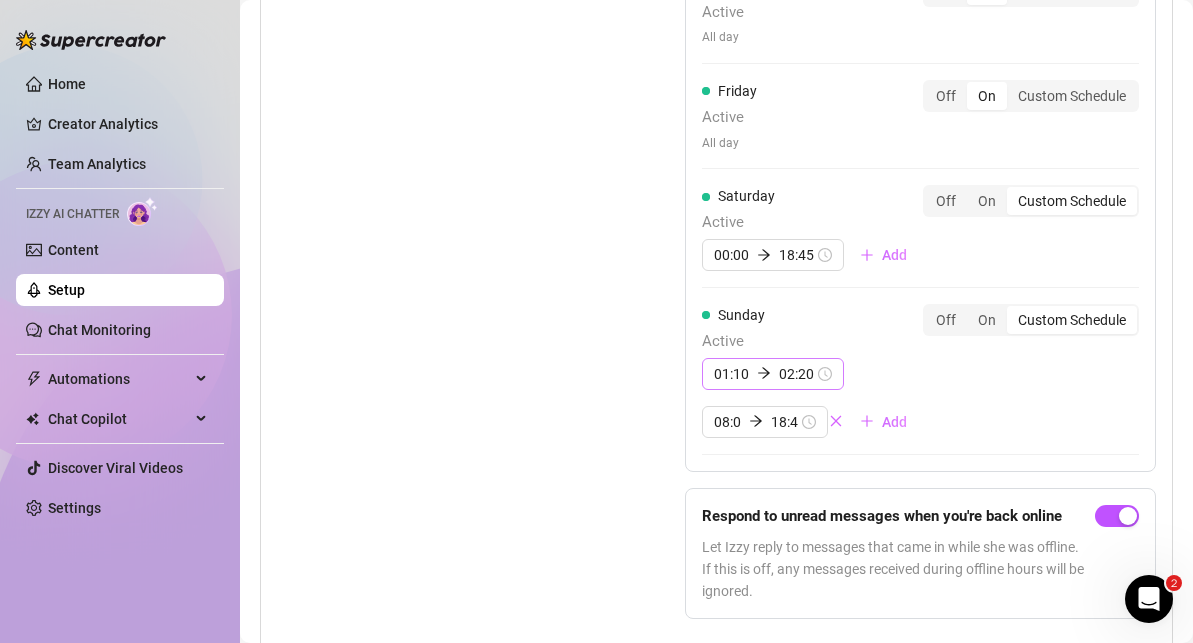 click on "[TIME] [TIME]" at bounding box center (773, 374) 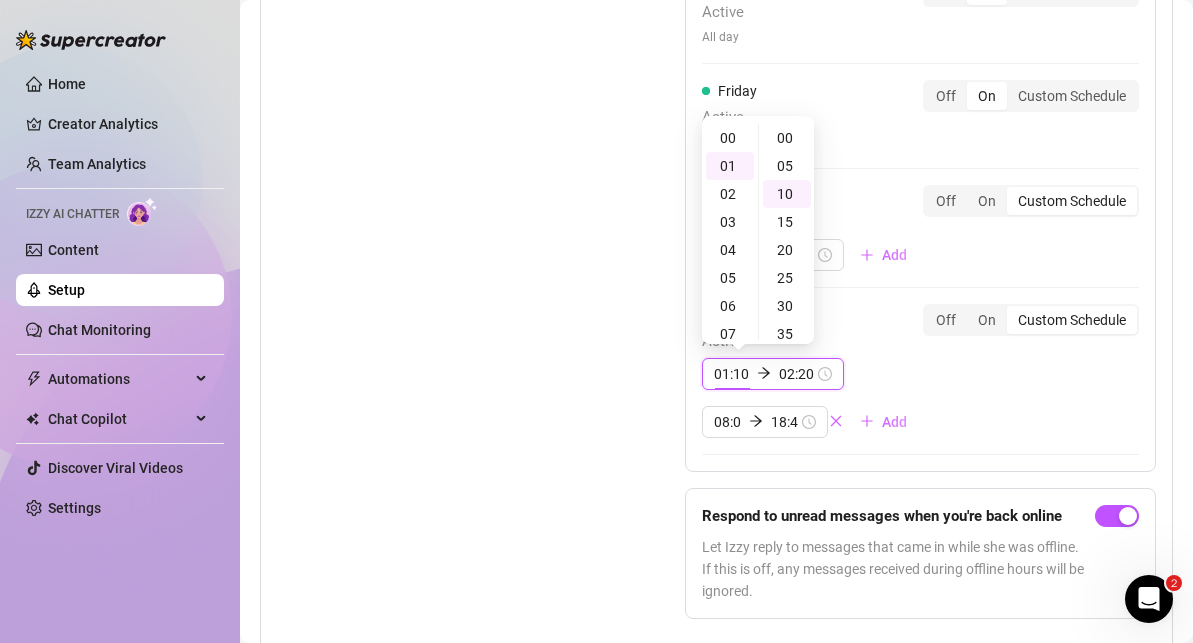 scroll, scrollTop: 28, scrollLeft: 0, axis: vertical 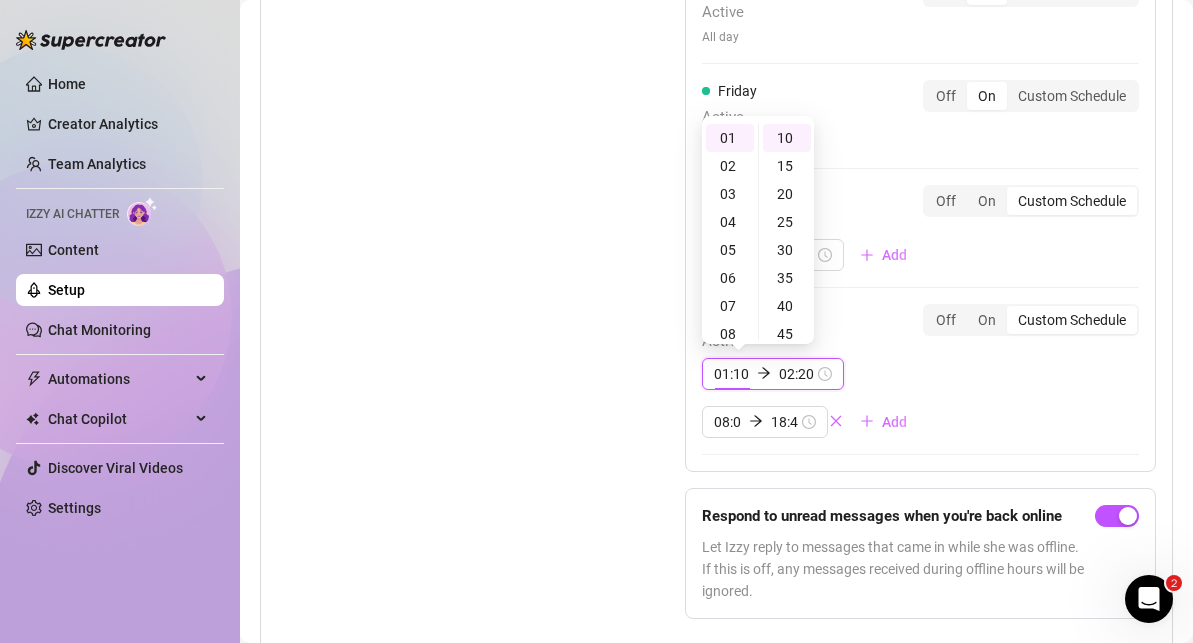 click on "[TIME] [TIME]" at bounding box center [773, 374] 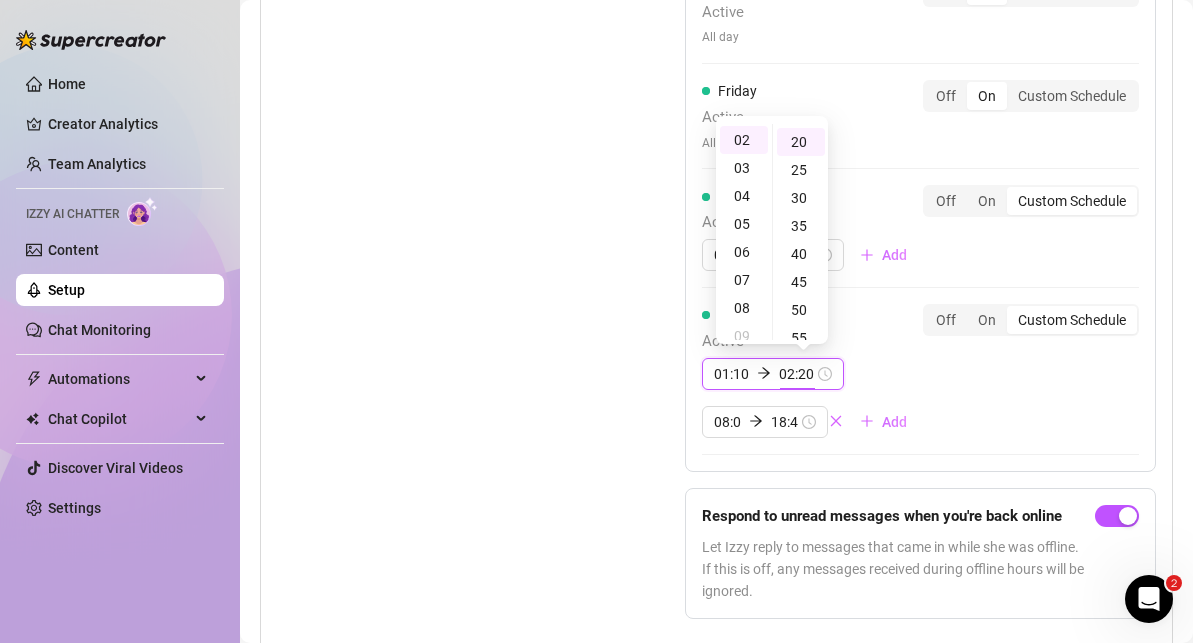 click on "02:20" at bounding box center [796, 374] 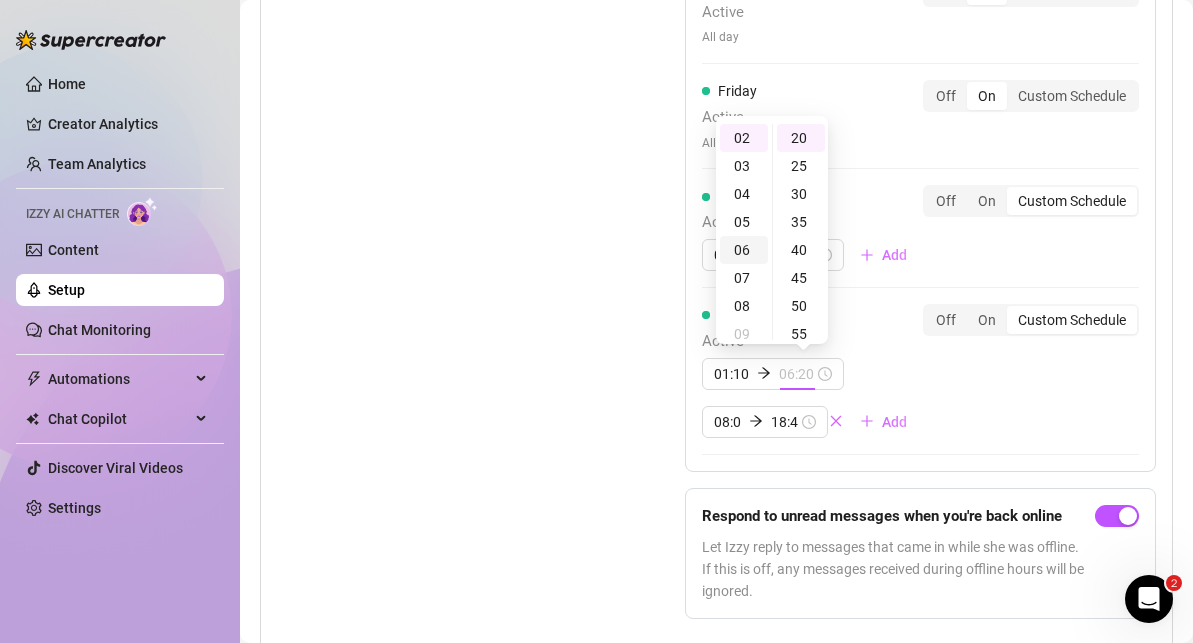 click on "06" at bounding box center [744, 250] 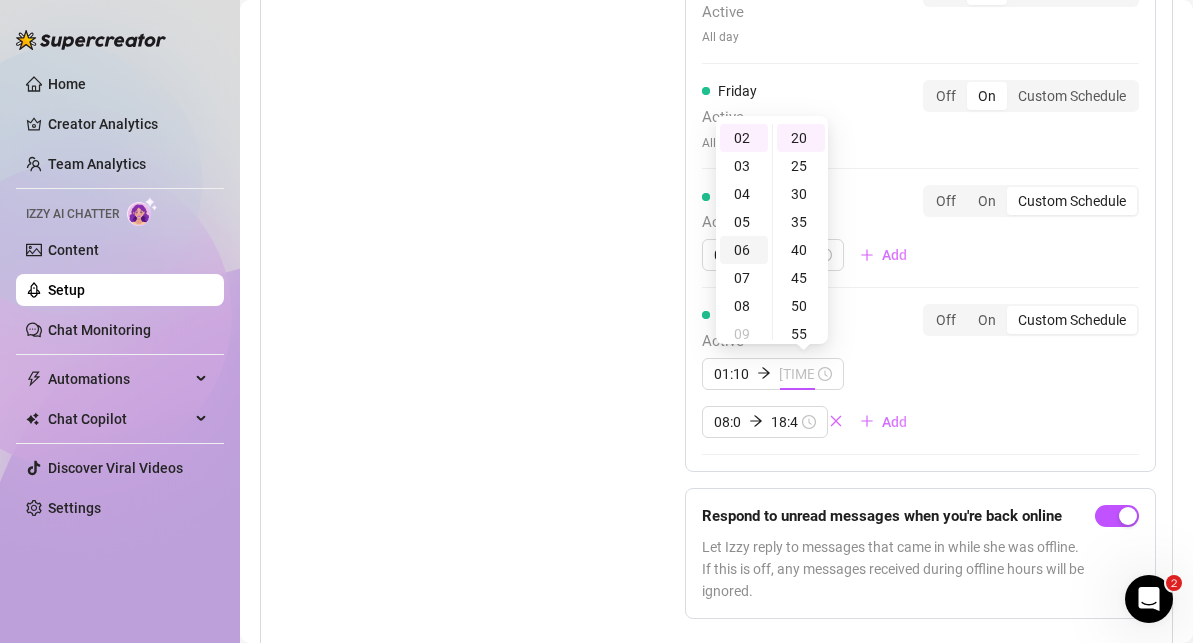 scroll, scrollTop: 168, scrollLeft: 0, axis: vertical 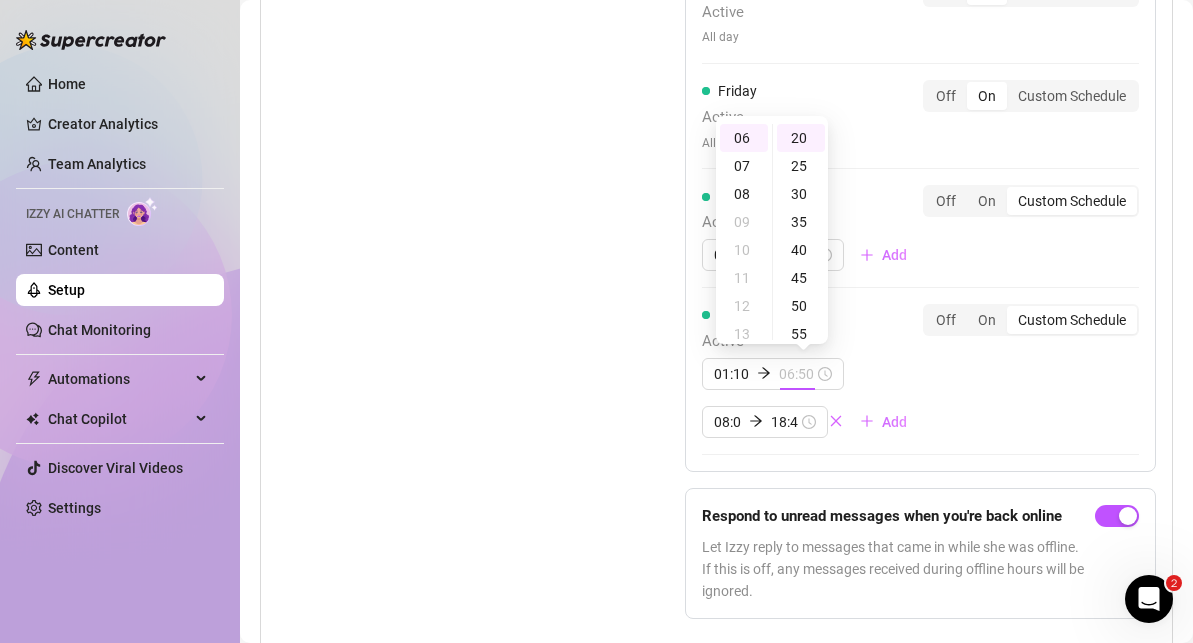 type on "06:20" 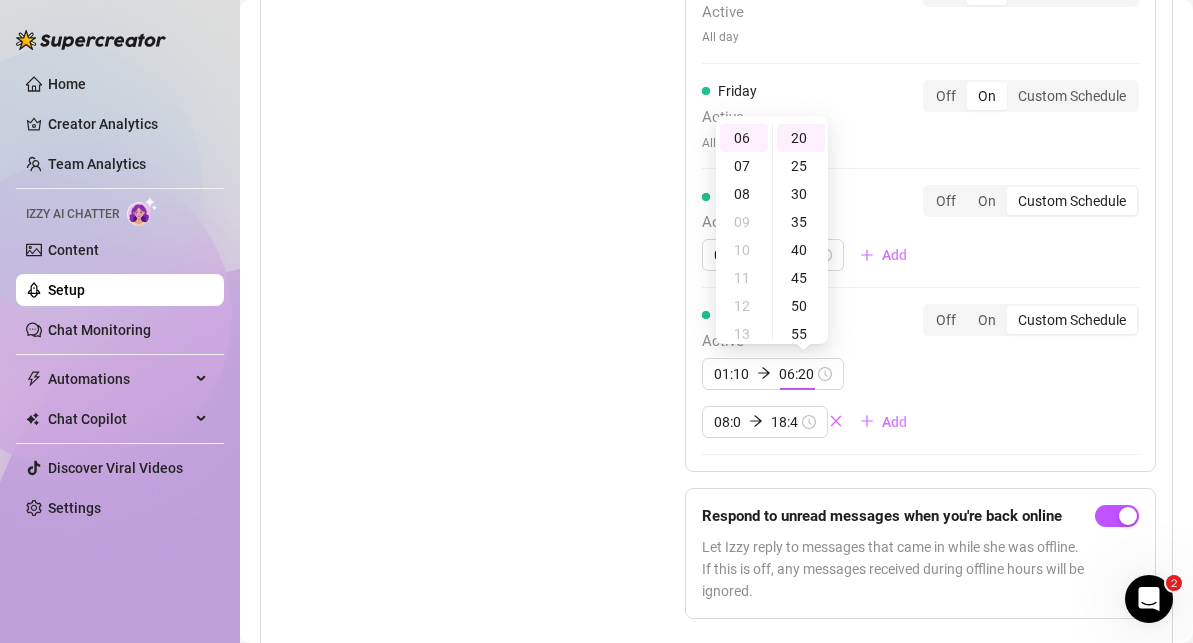 click on "[DAY] Active [TIME] [TIME] [TIME] [TIME] Add Off On Custom Schedule" at bounding box center [920, 379] 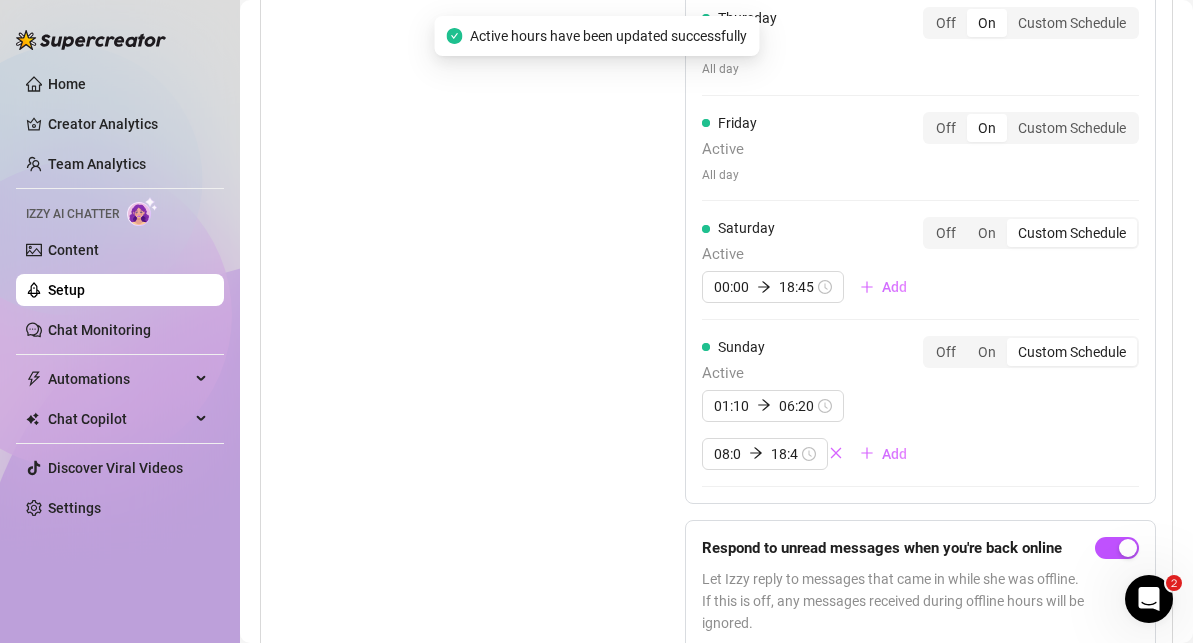 scroll, scrollTop: 1618, scrollLeft: 0, axis: vertical 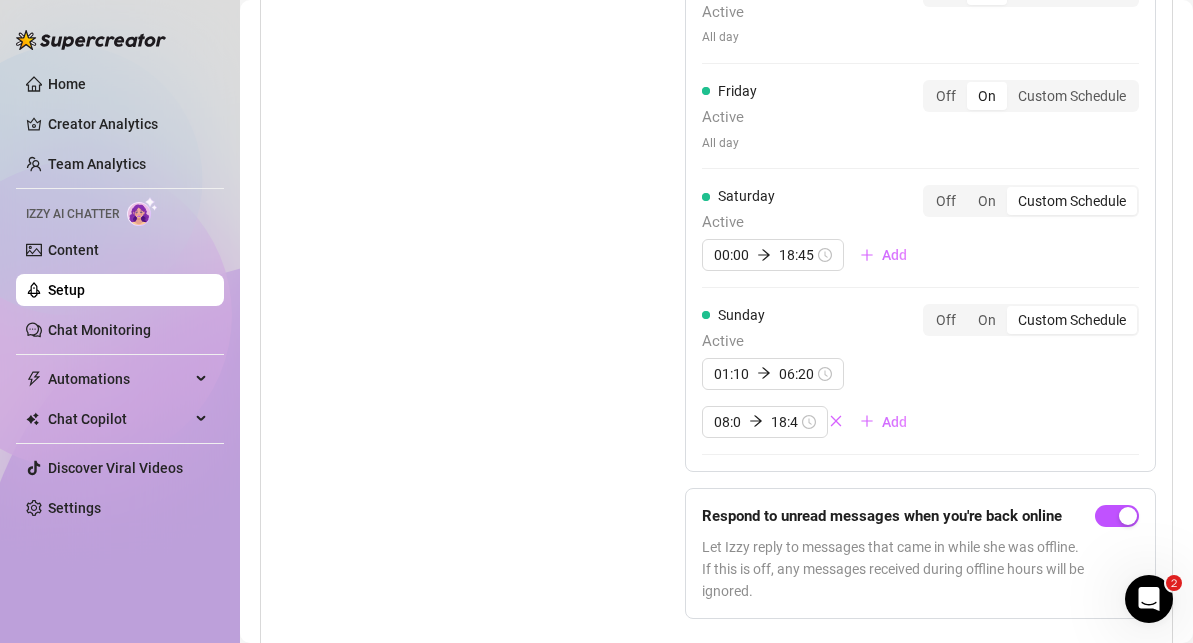 click on "Custom Schedule" at bounding box center (1072, 320) 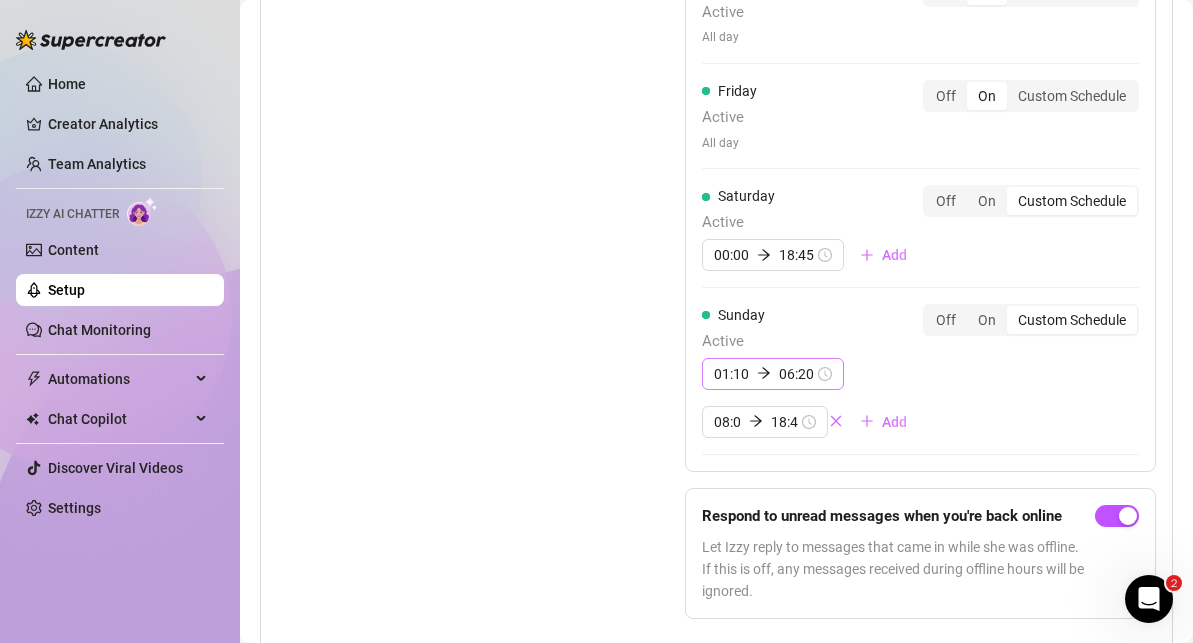 click on "[TIME] [TIME]" at bounding box center (773, 374) 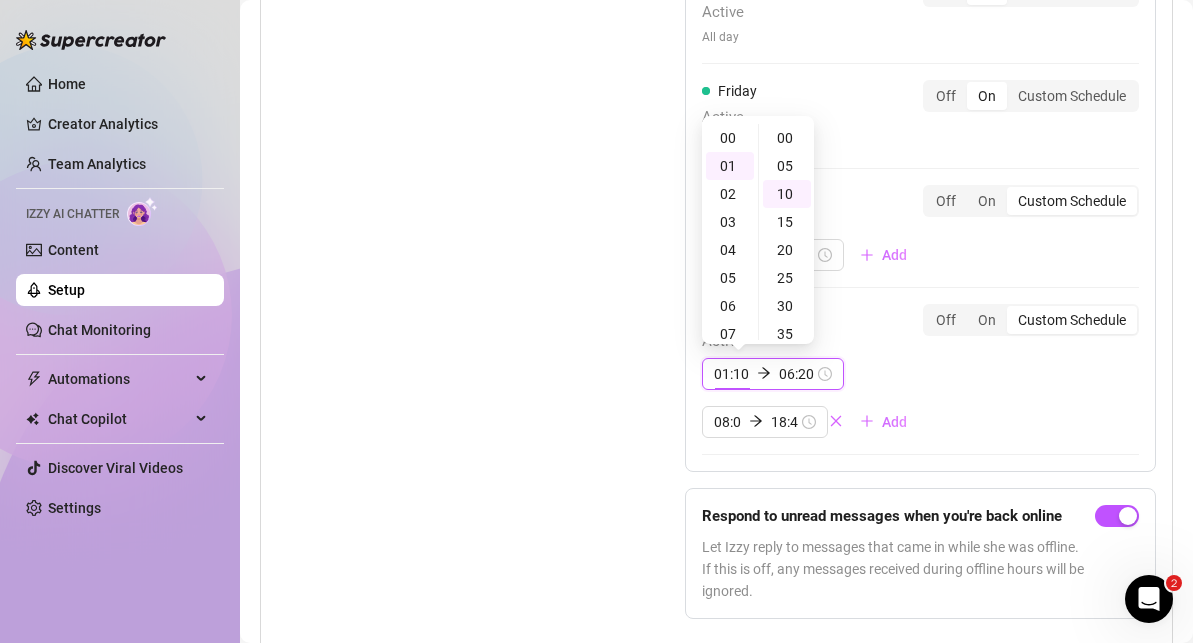 scroll, scrollTop: 56, scrollLeft: 0, axis: vertical 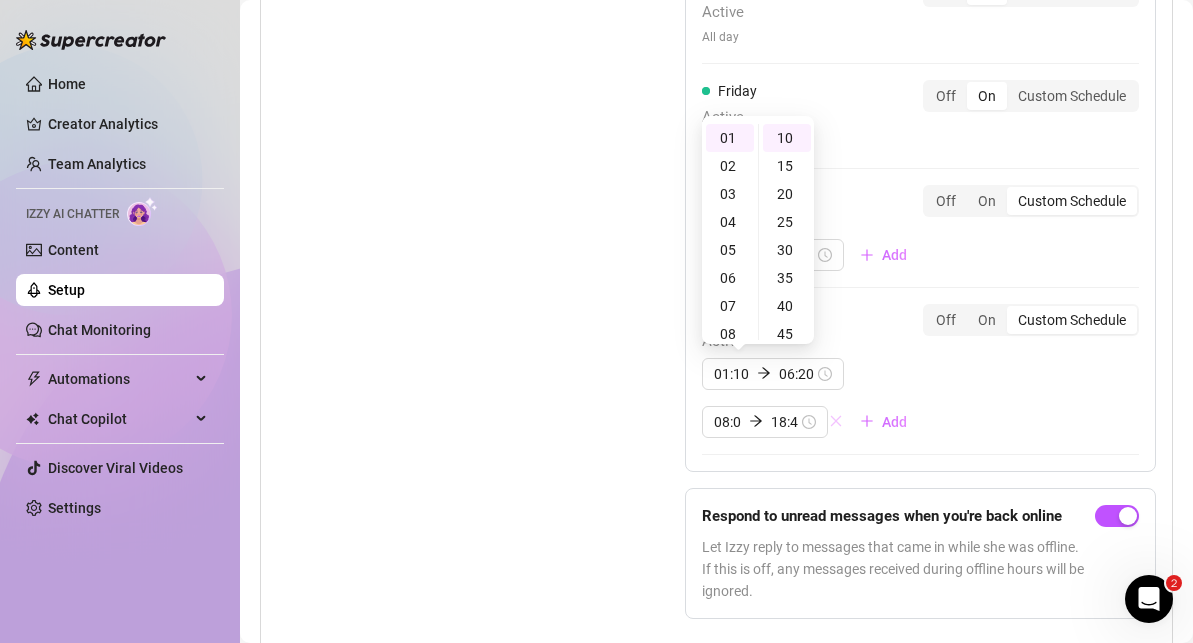 click 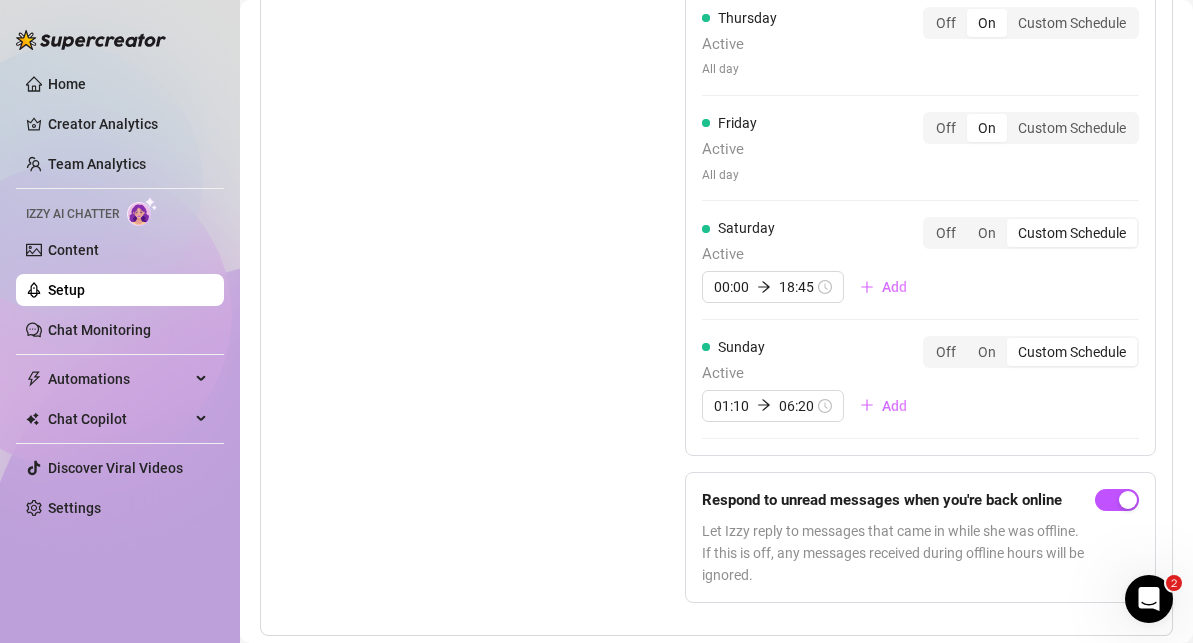 scroll, scrollTop: 1618, scrollLeft: 0, axis: vertical 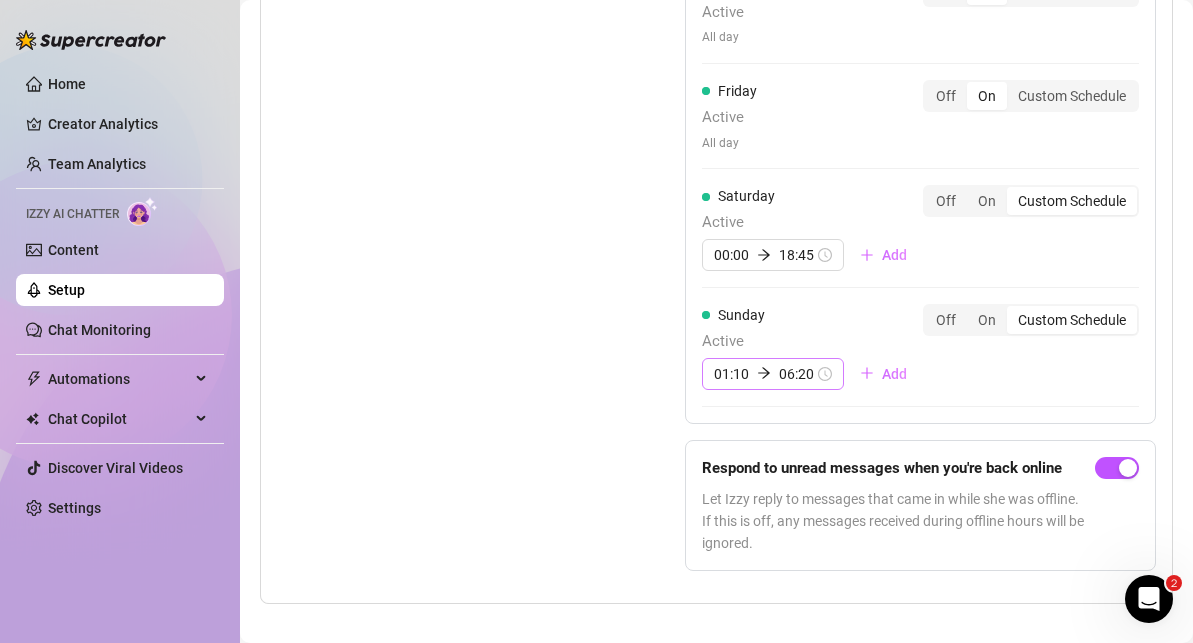 click at bounding box center (764, 373) 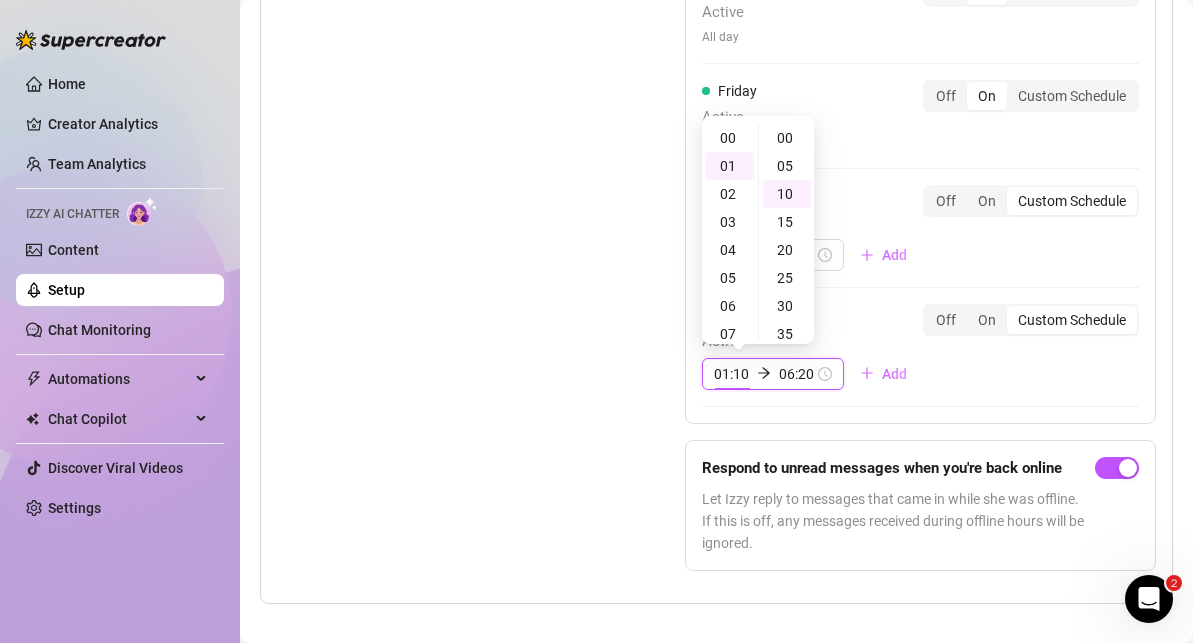 scroll, scrollTop: 28, scrollLeft: 0, axis: vertical 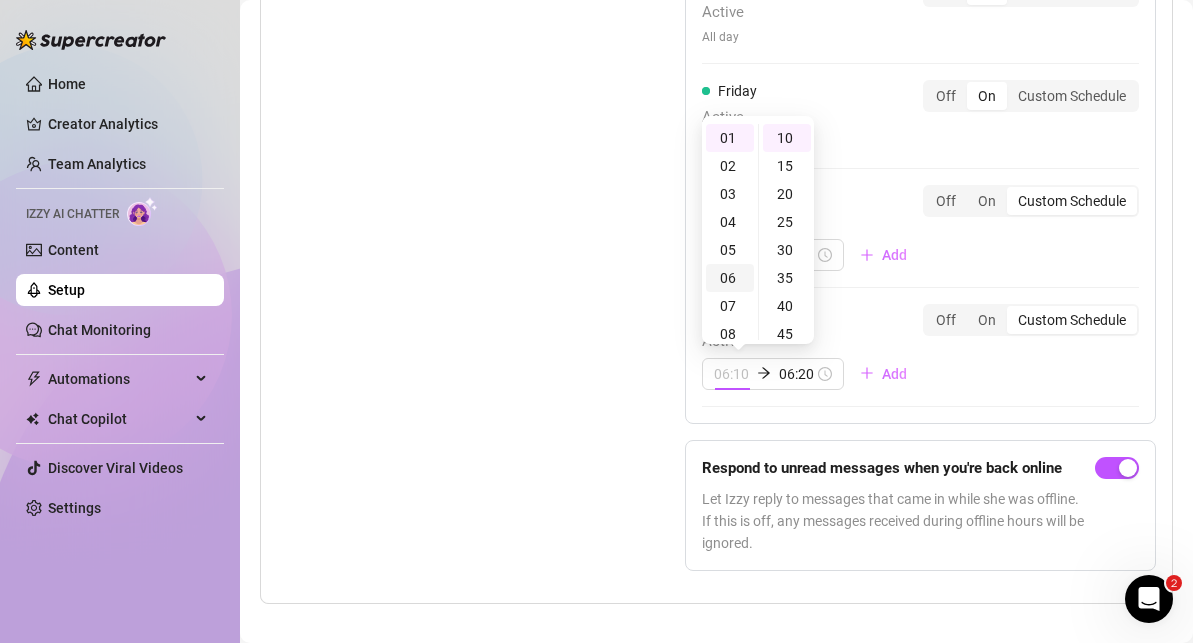 click on "06" at bounding box center (730, 278) 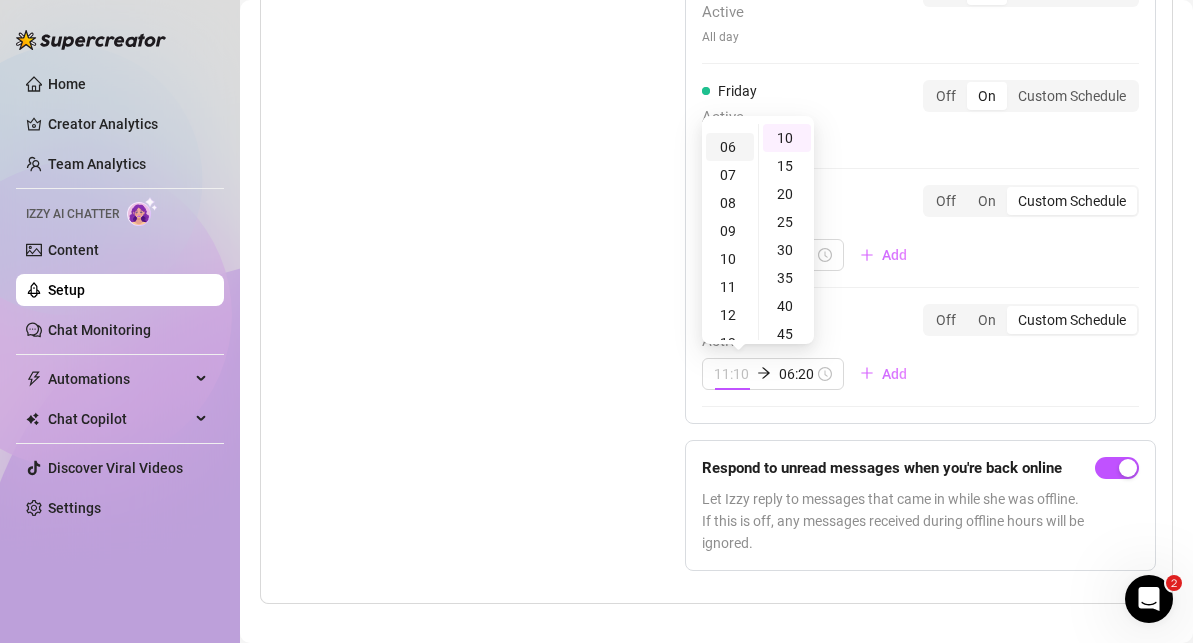 scroll, scrollTop: 168, scrollLeft: 0, axis: vertical 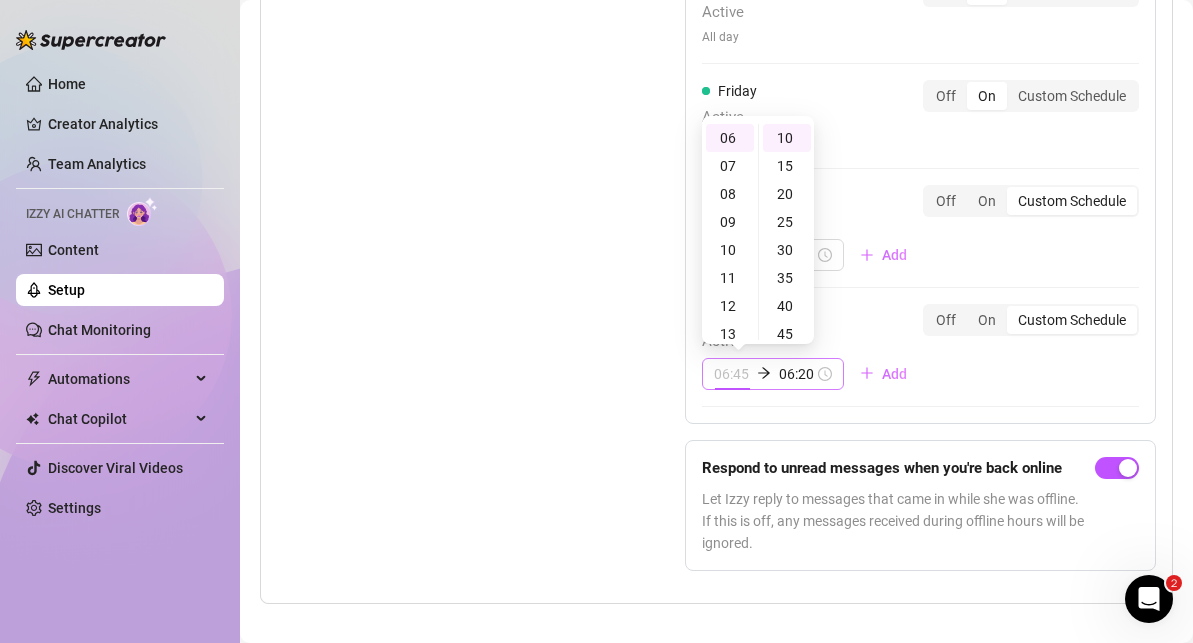 type on "06:10" 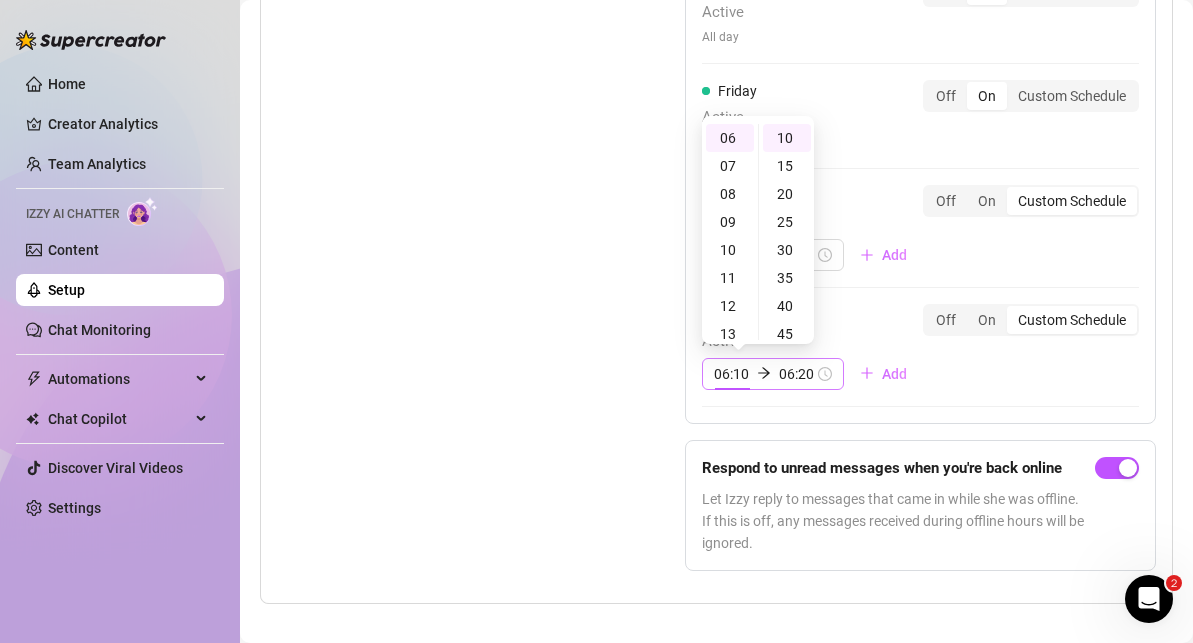 click on "[TIME] [TIME]" at bounding box center (773, 374) 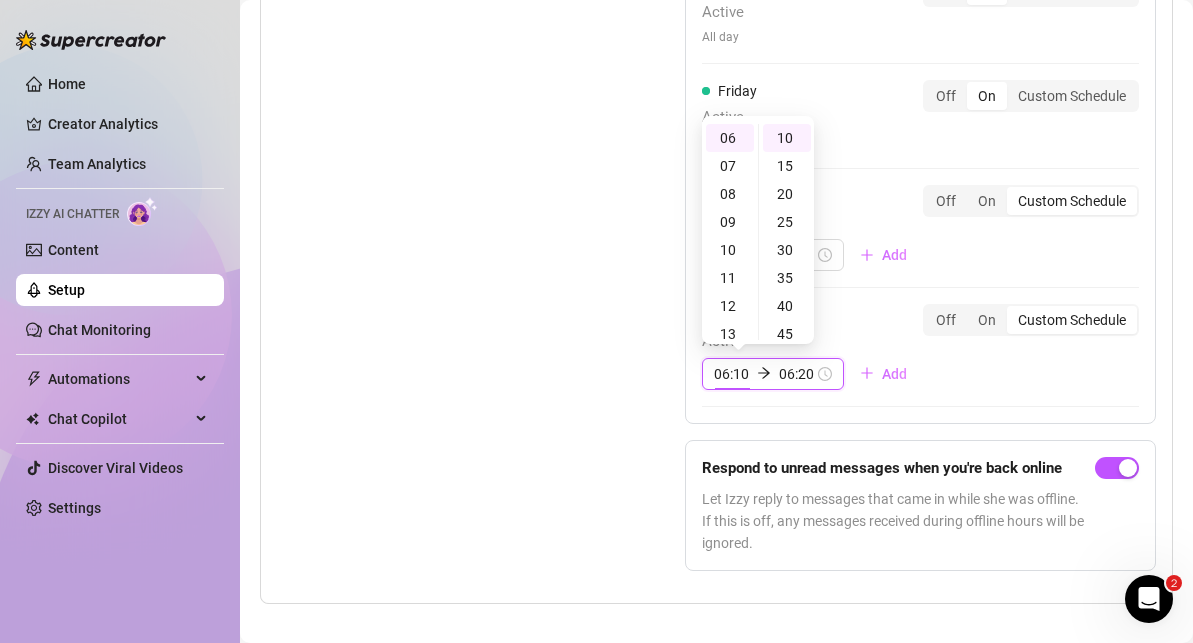 scroll, scrollTop: 112, scrollLeft: 0, axis: vertical 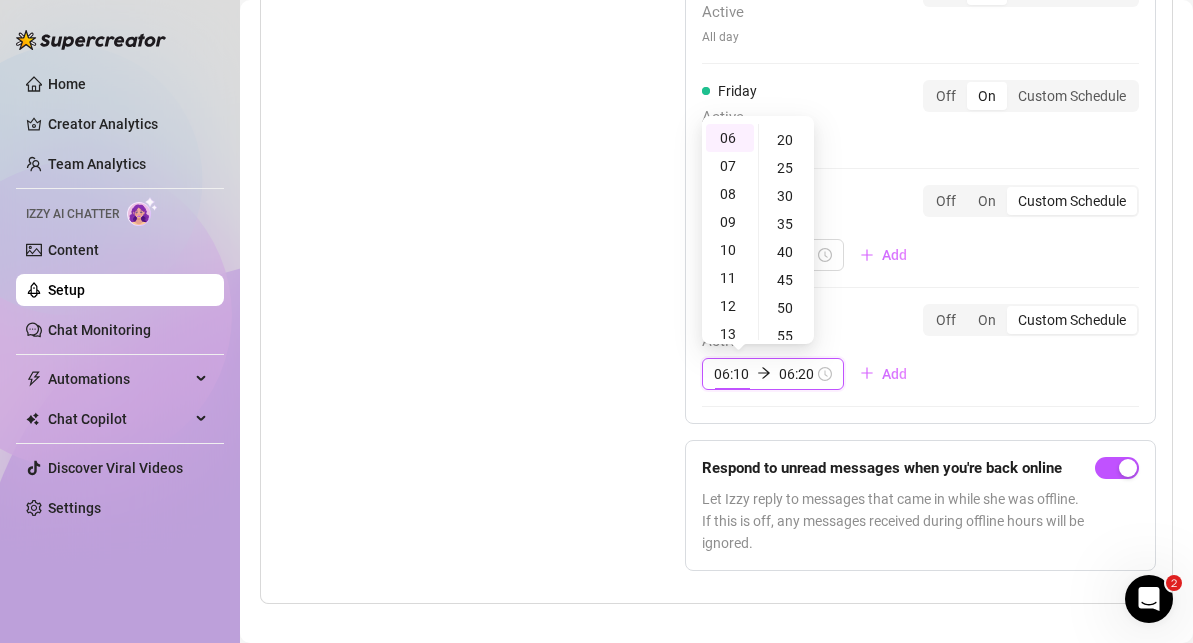 click on "06:20" at bounding box center (796, 374) 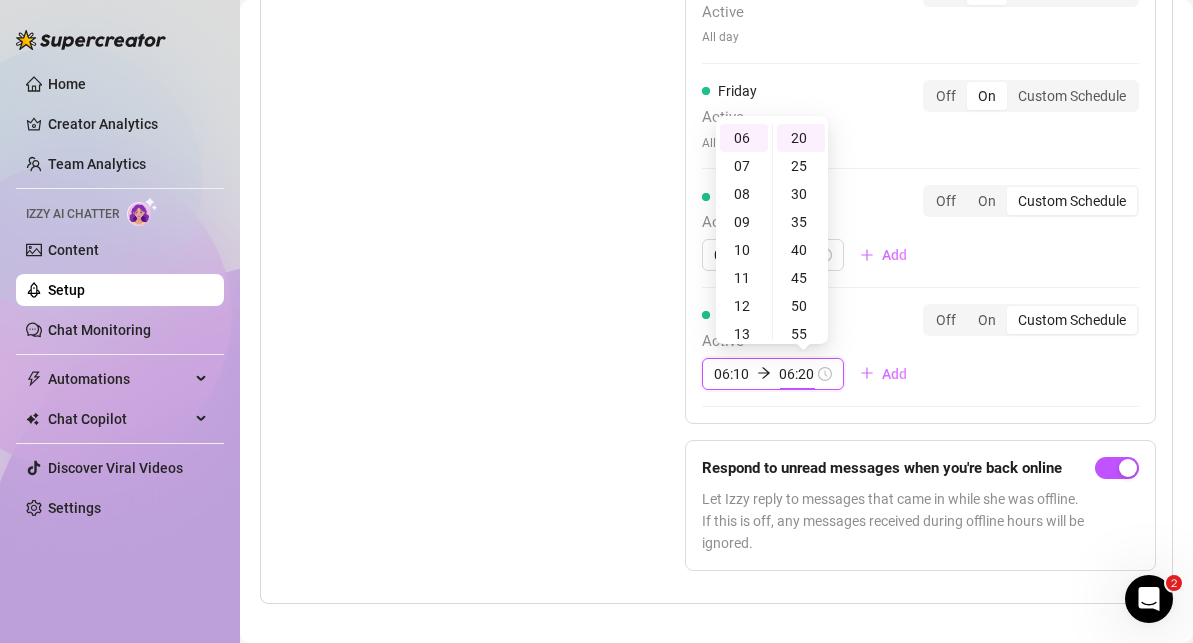 click on "[TIME] [TIME]" at bounding box center (773, 374) 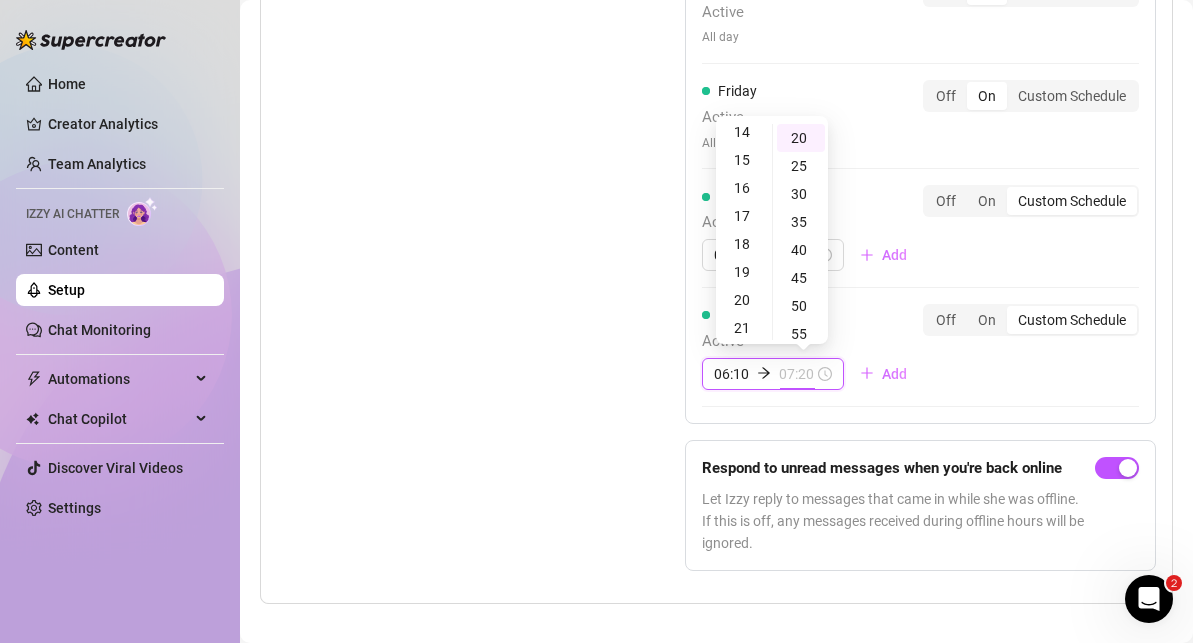 scroll, scrollTop: 644, scrollLeft: 0, axis: vertical 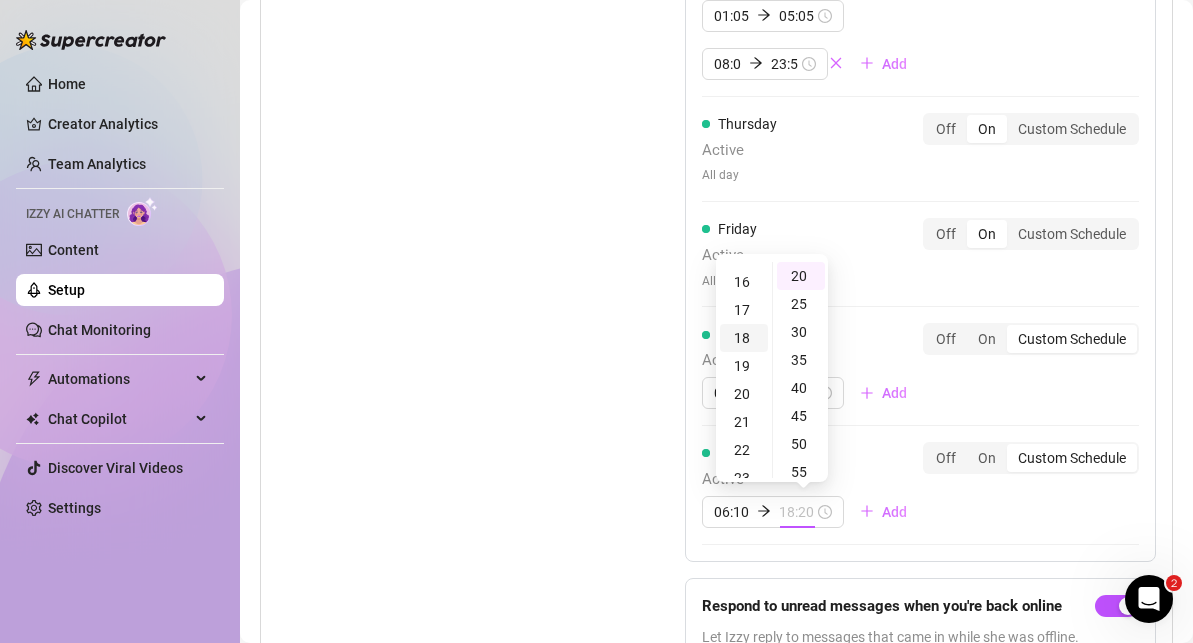 click on "18" at bounding box center [744, 338] 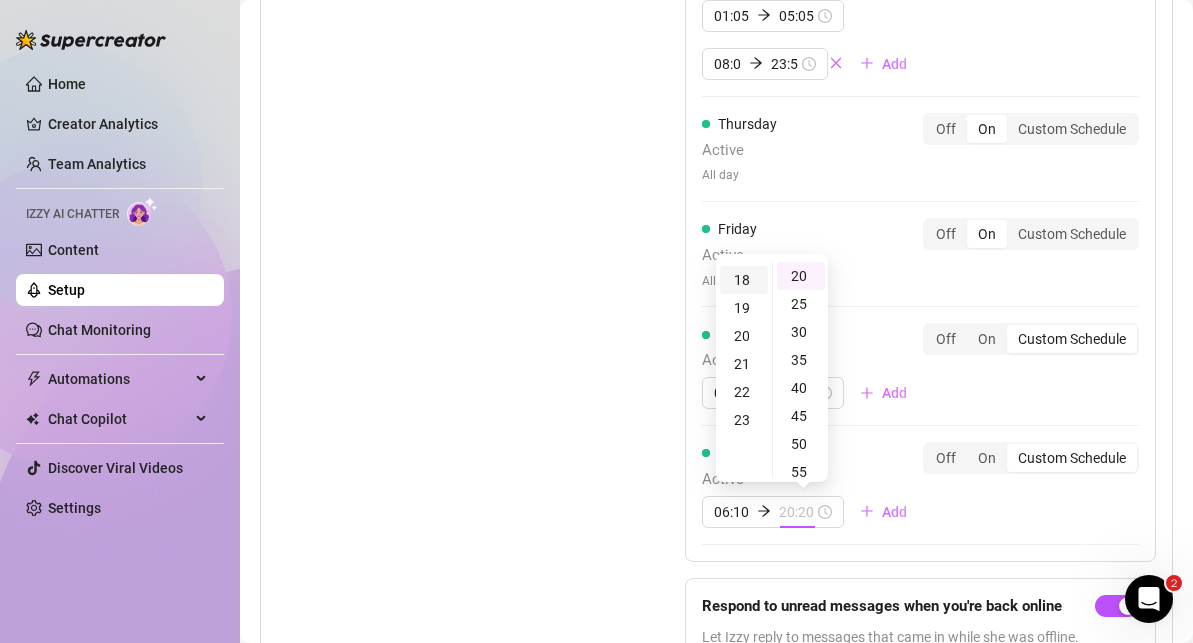 scroll, scrollTop: 504, scrollLeft: 0, axis: vertical 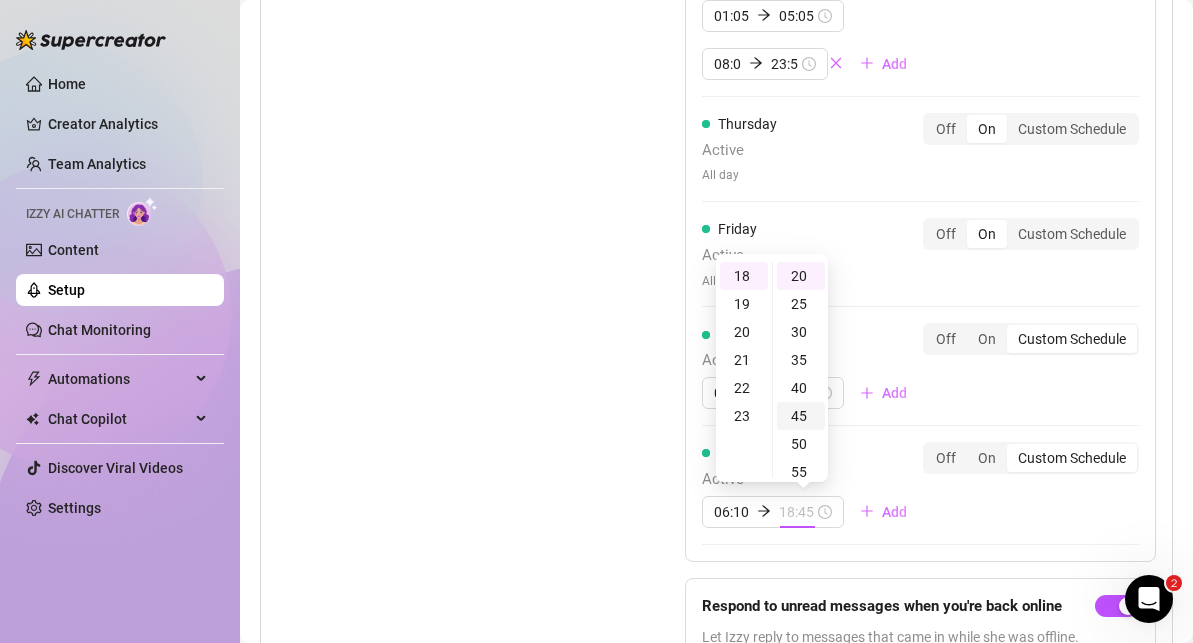 click on "45" at bounding box center (801, 416) 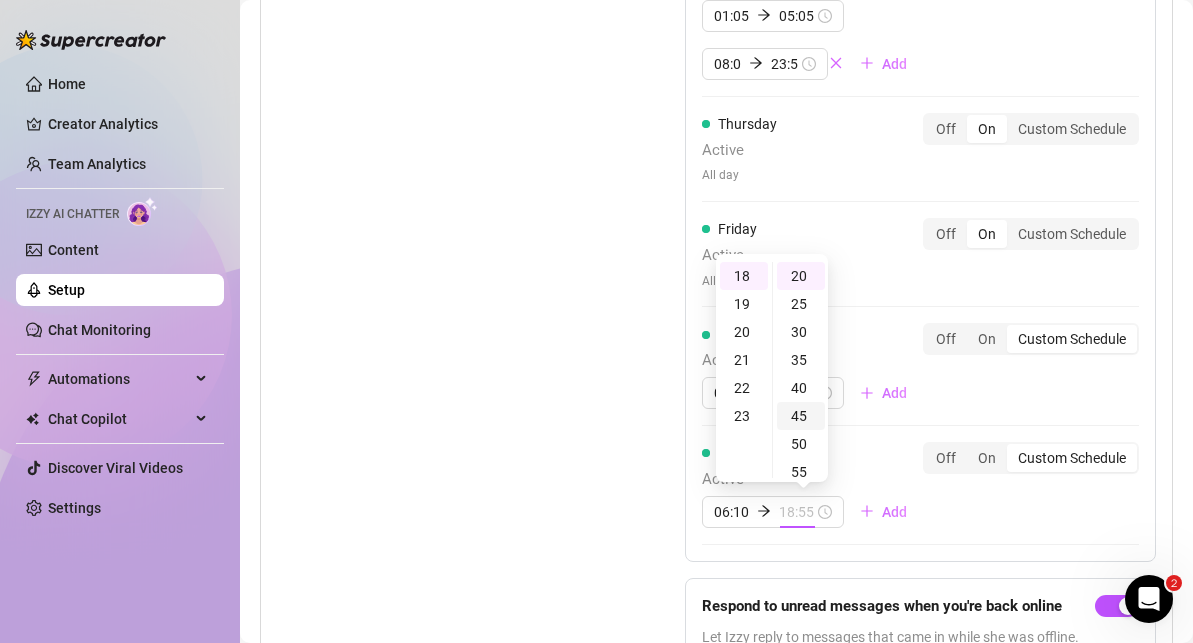 type on "18:45" 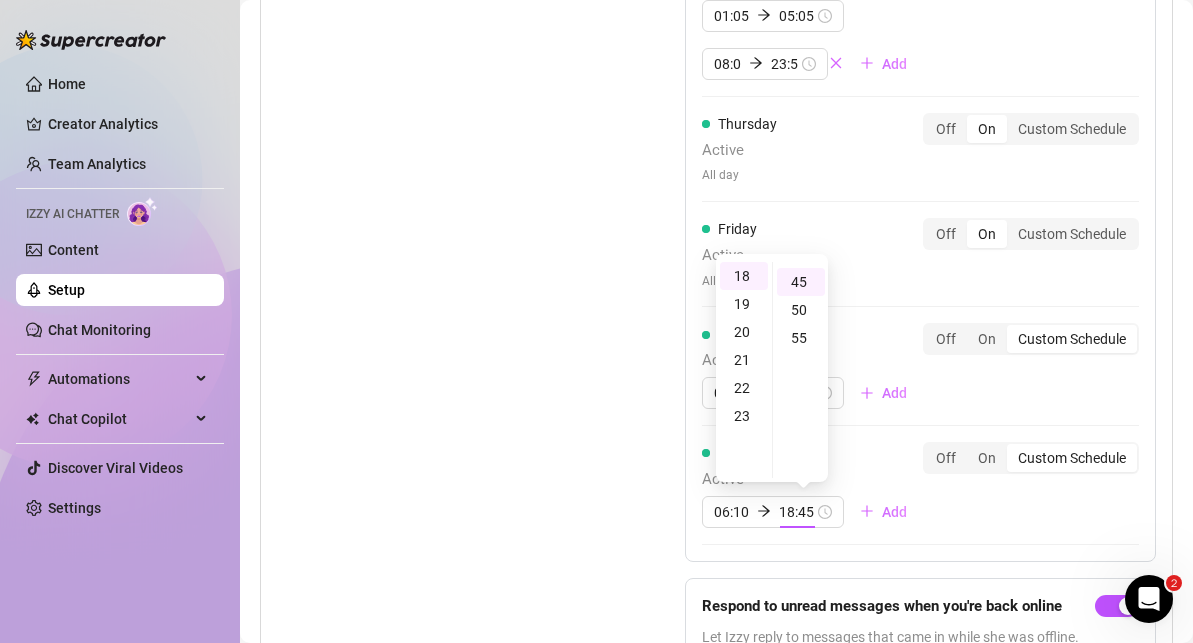 scroll, scrollTop: 252, scrollLeft: 0, axis: vertical 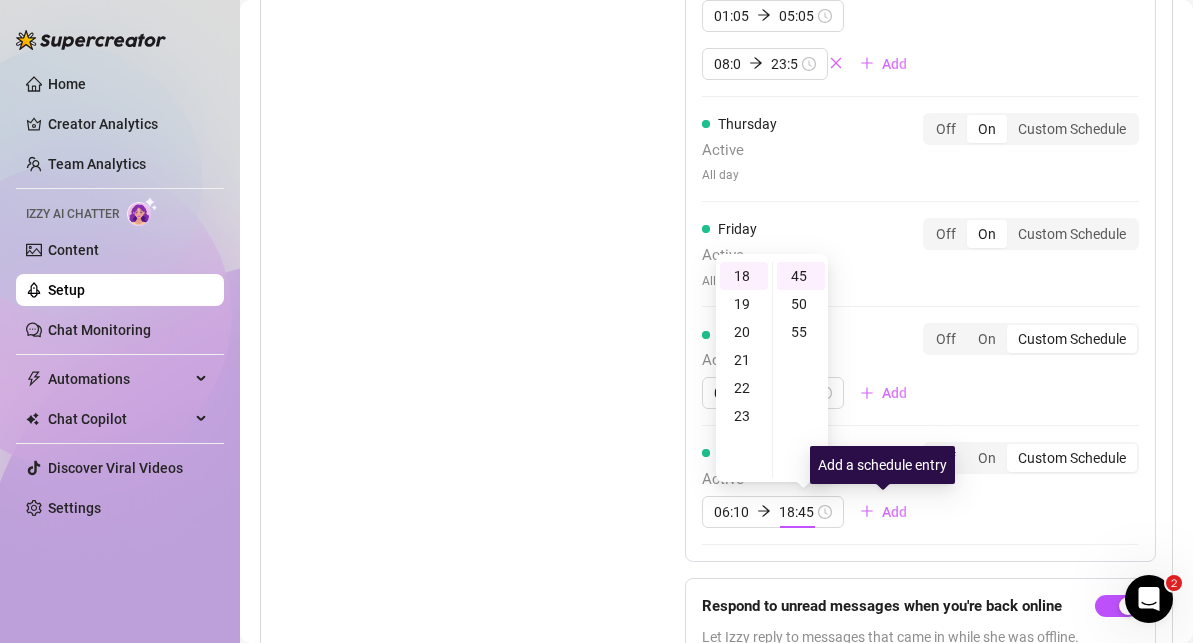 click on "[DAY] Active [TIME] [TIME] Add Off On Custom Schedule [DAY] Unavailable Off On Custom Schedule [DAY] Active [TIME] [TIME] [TIME] [TIME] Add Off On Custom Schedule [DAY] Active All day Off On Custom Schedule [DAY] Active All day Off On Custom Schedule [DAY] Active [TIME] [TIME] Add Off On Custom Schedule [DAY] Active [TIME] [TIME] Add Off On Custom Schedule Respond to unread messages when you're back online Let Izzy reply to messages that came in while she was offline. If this is off, any messages received during offline hours will be ignored." at bounding box center (920, 226) 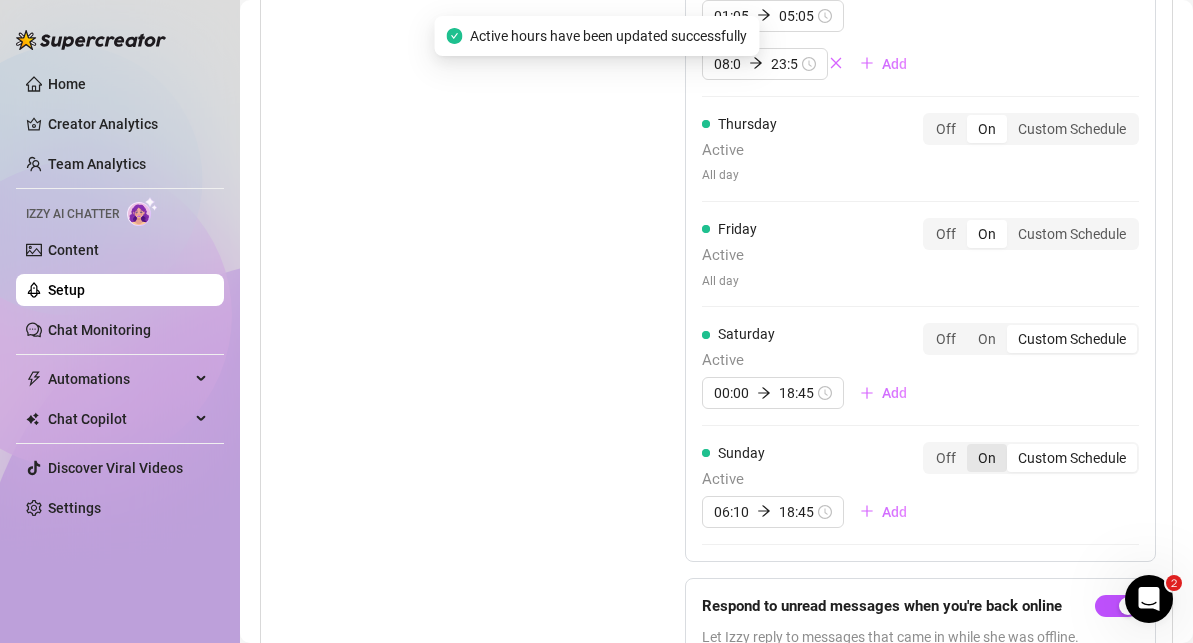 click on "On" at bounding box center [987, 458] 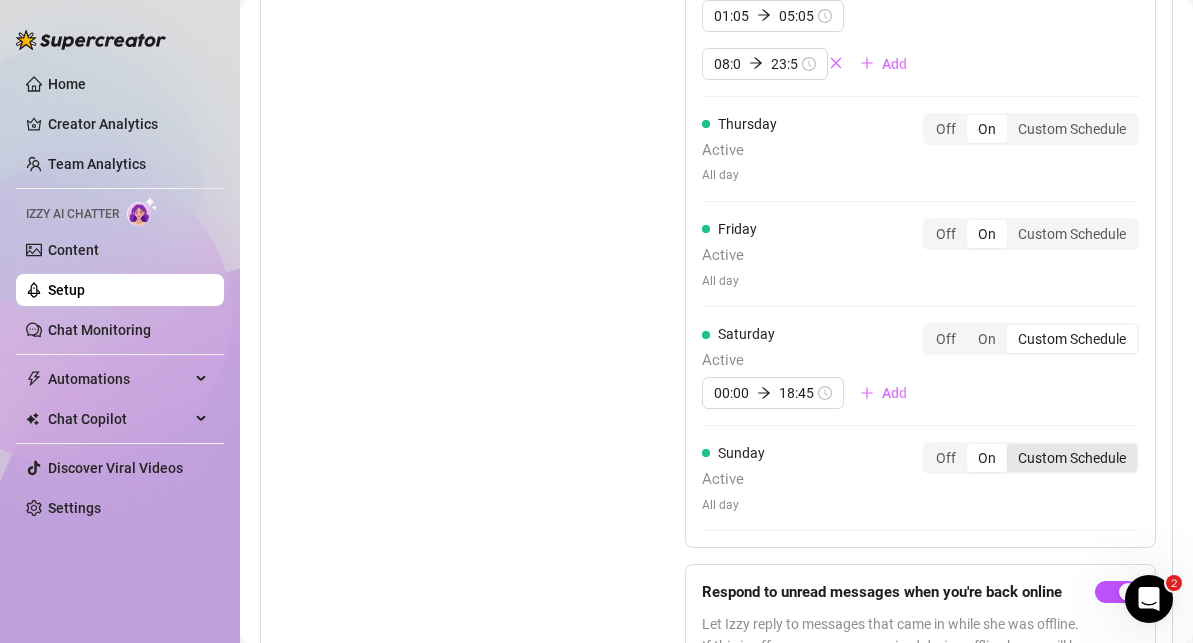 click on "Custom Schedule" at bounding box center (1072, 458) 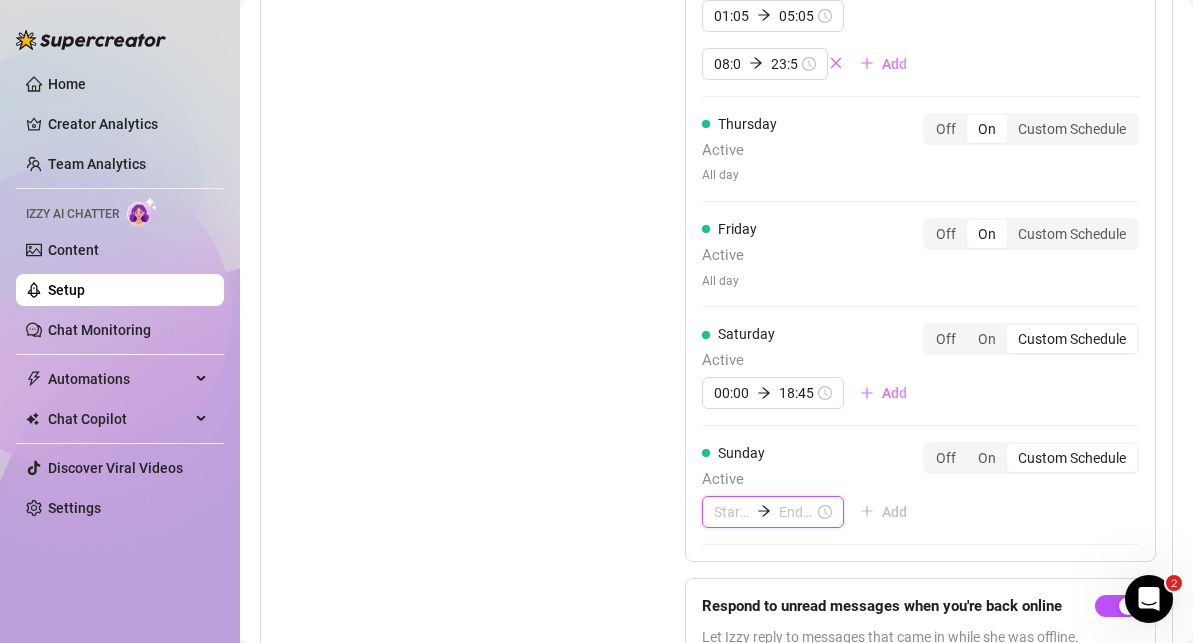 click at bounding box center (731, 512) 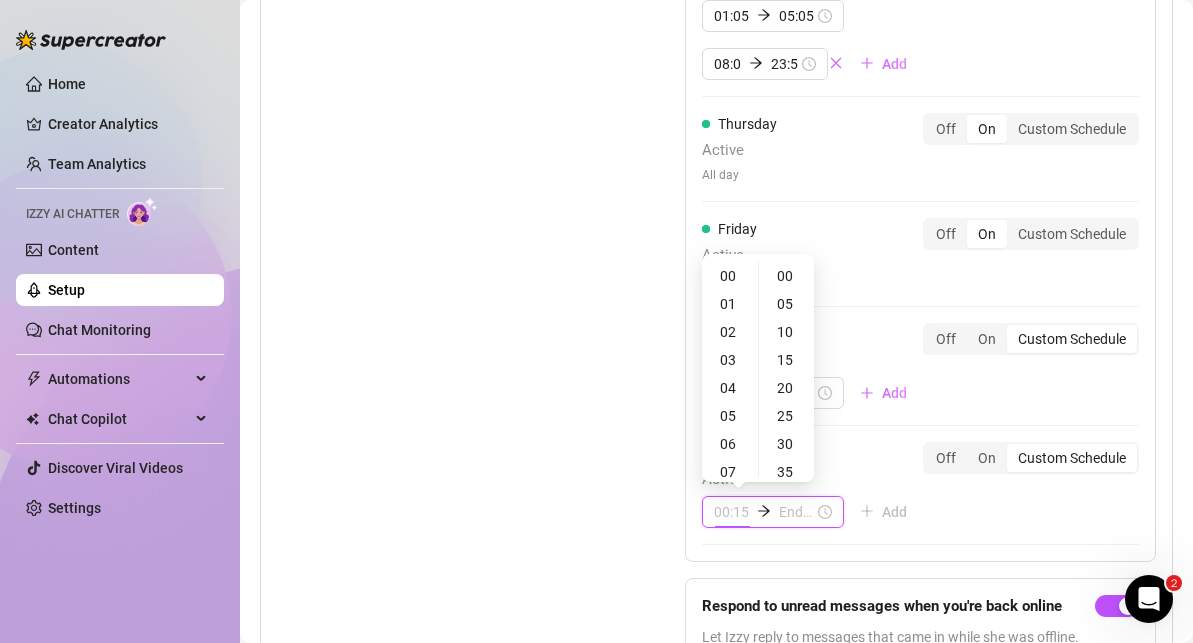 type on "00:20" 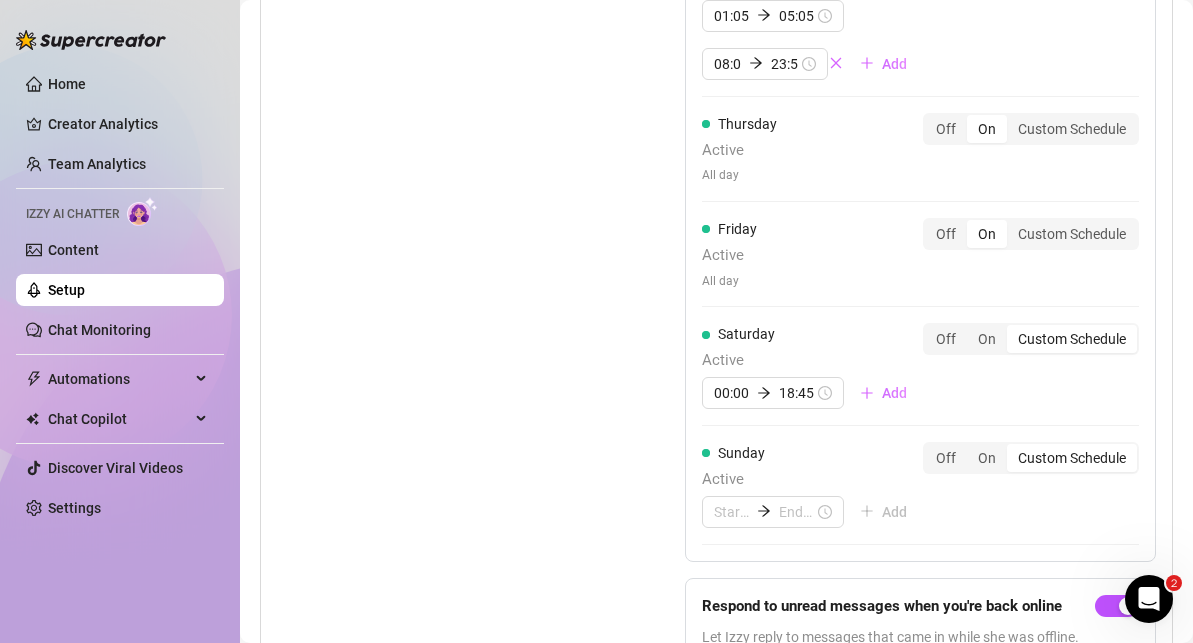 click on "Active" at bounding box center (812, 480) 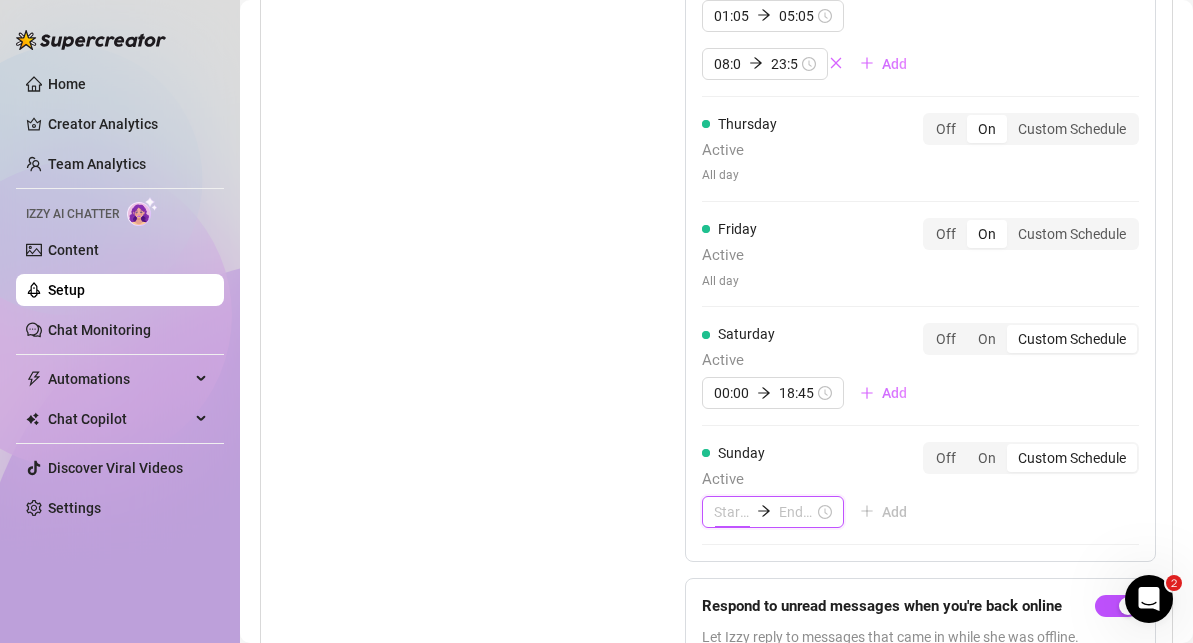 click at bounding box center [731, 512] 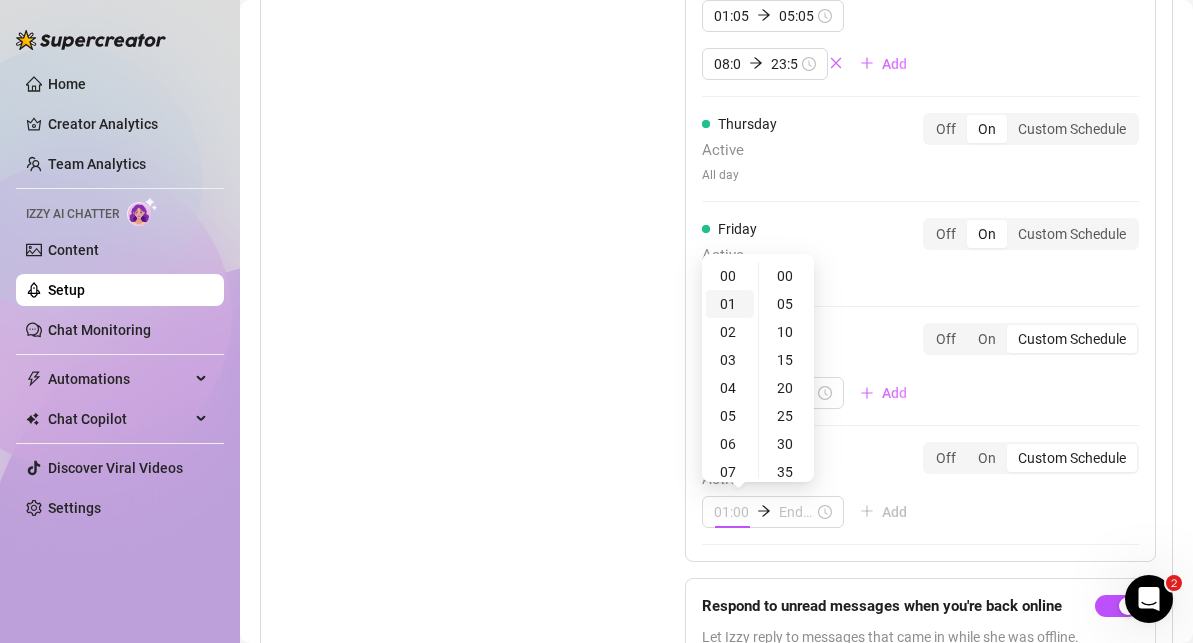 click on "01" at bounding box center [730, 304] 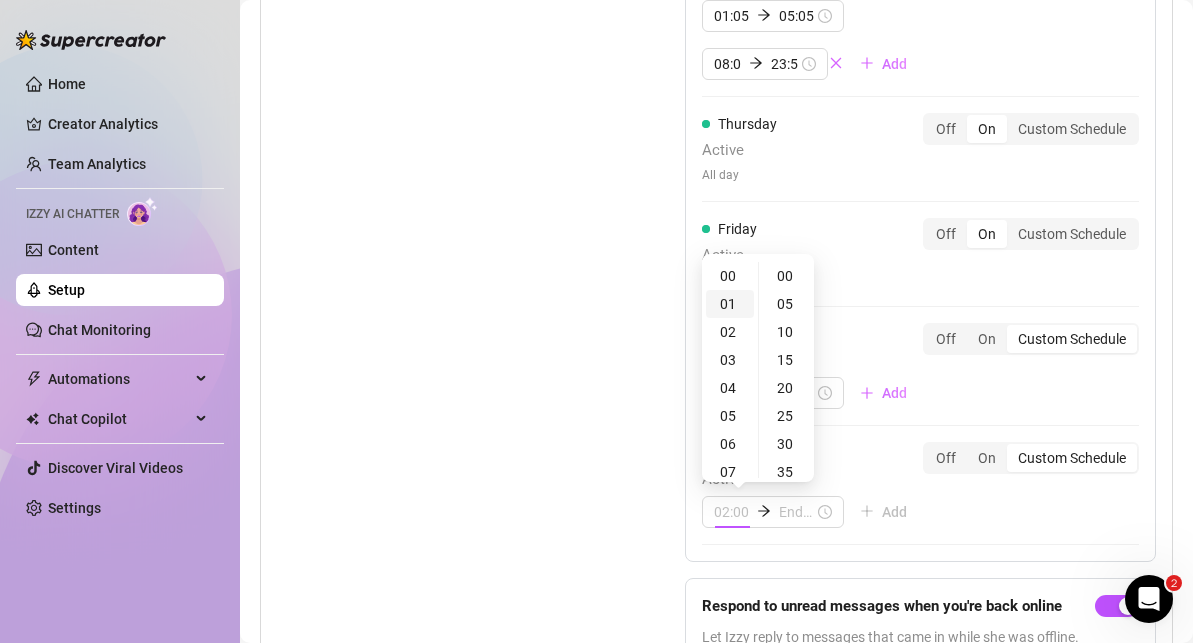 scroll, scrollTop: 28, scrollLeft: 0, axis: vertical 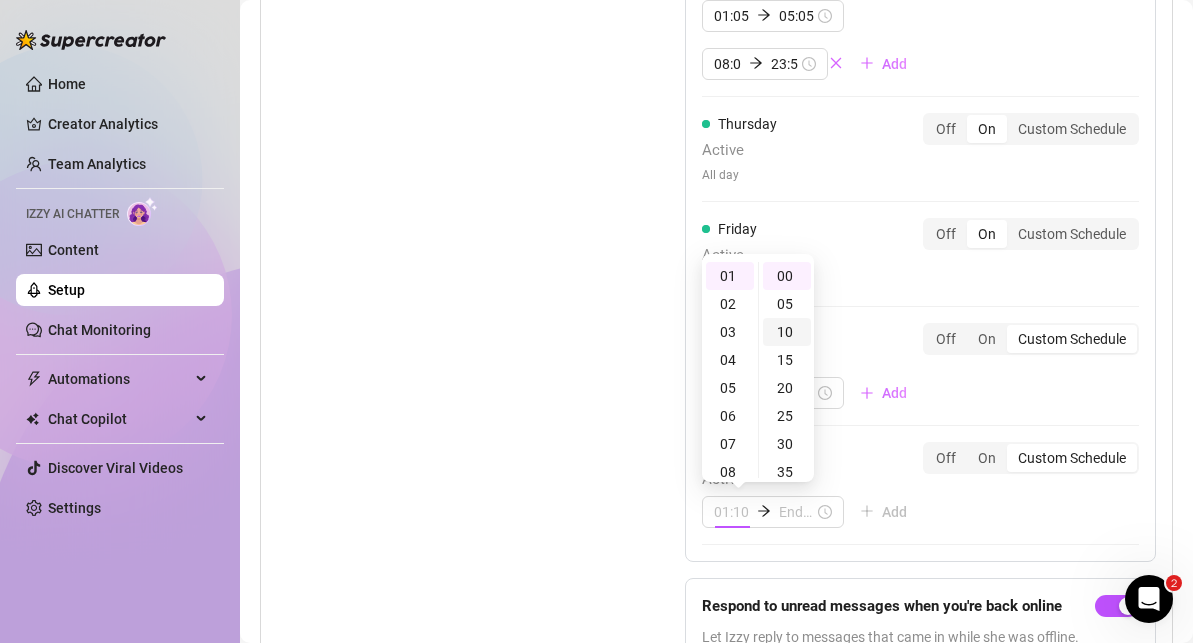 click on "10" at bounding box center [787, 332] 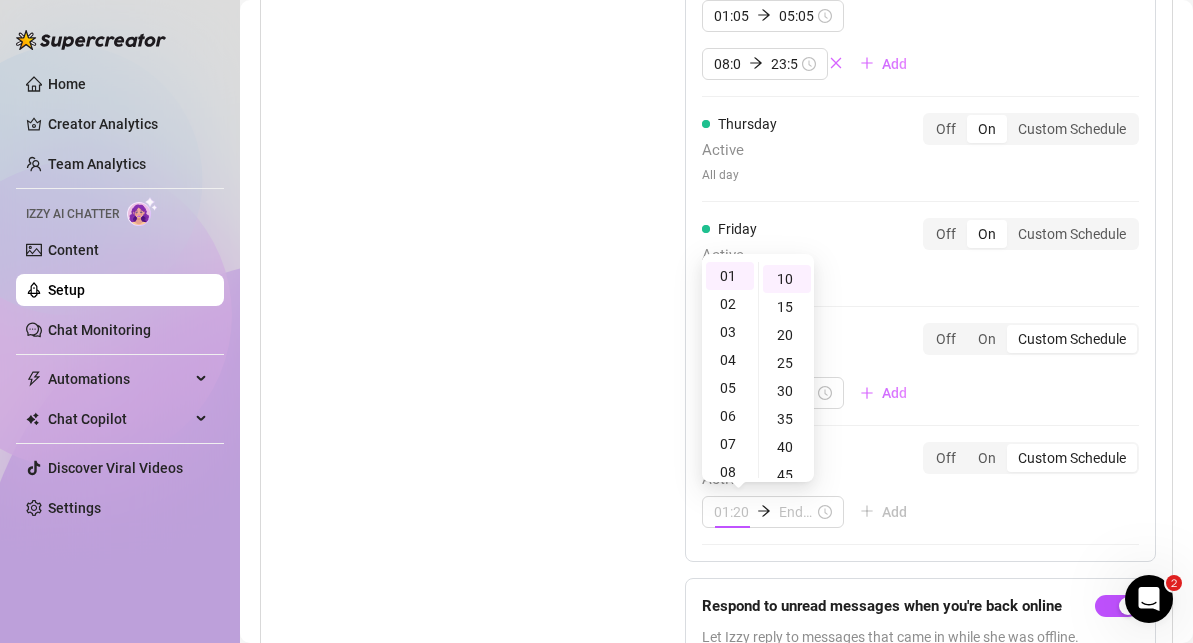 scroll, scrollTop: 56, scrollLeft: 0, axis: vertical 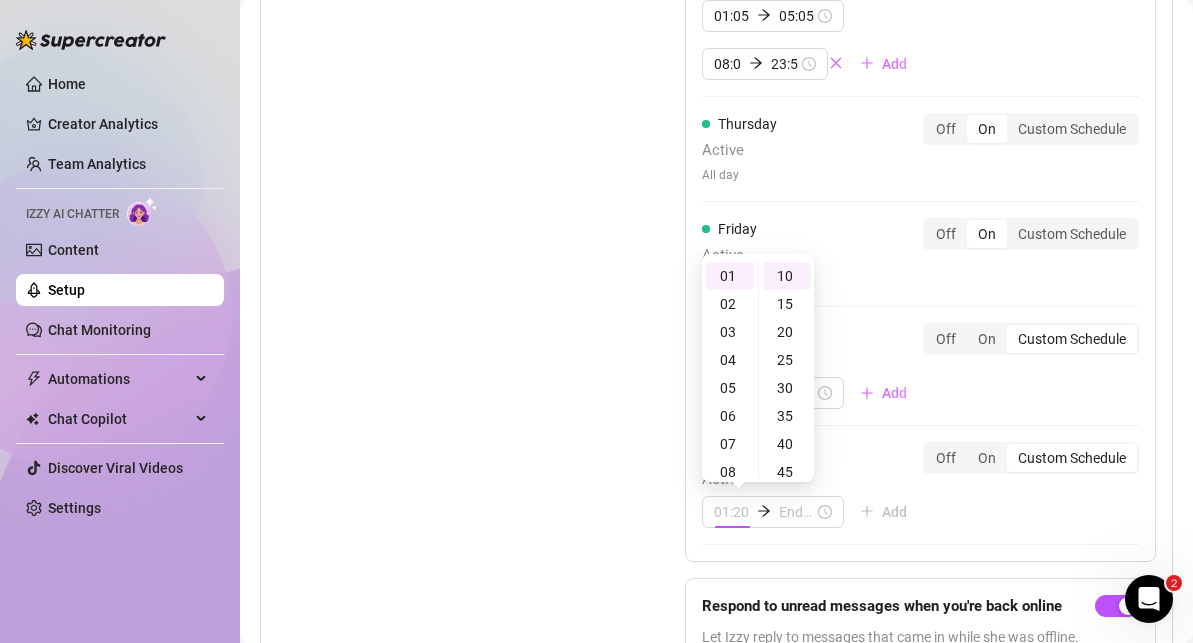 type on "01:10" 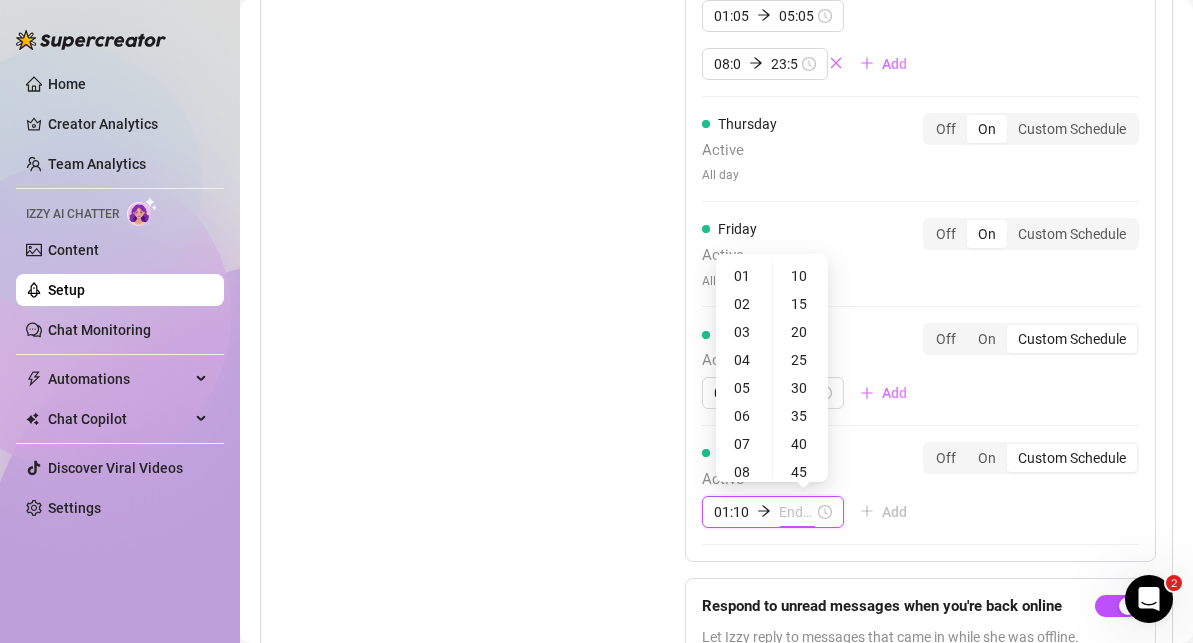 click at bounding box center (796, 512) 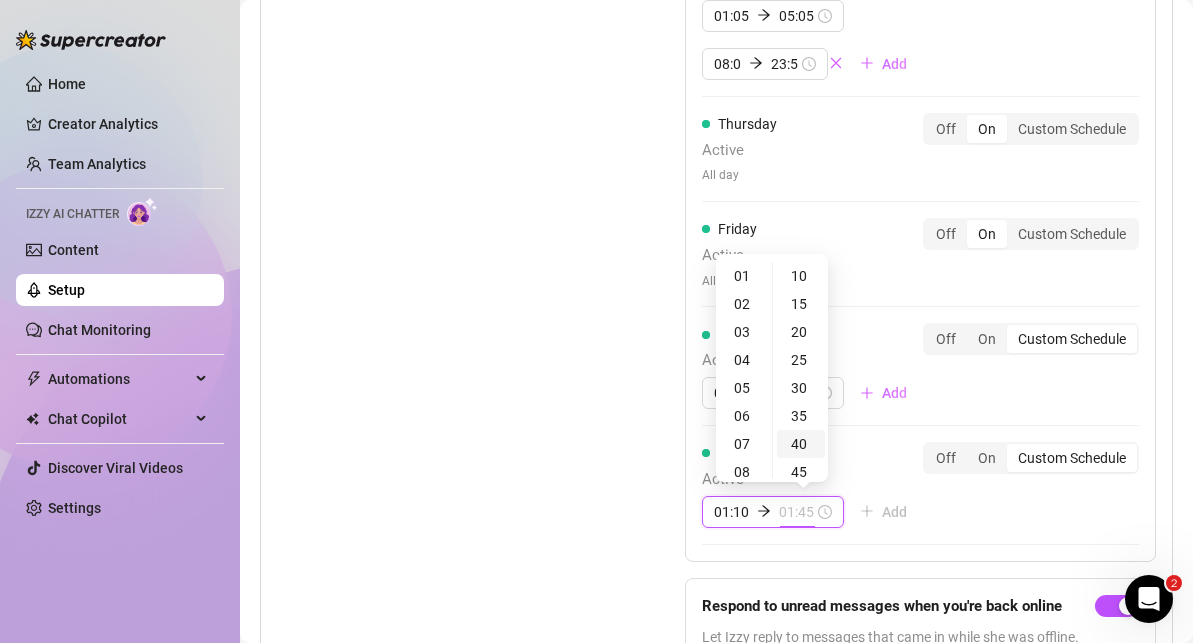 type on "01:40" 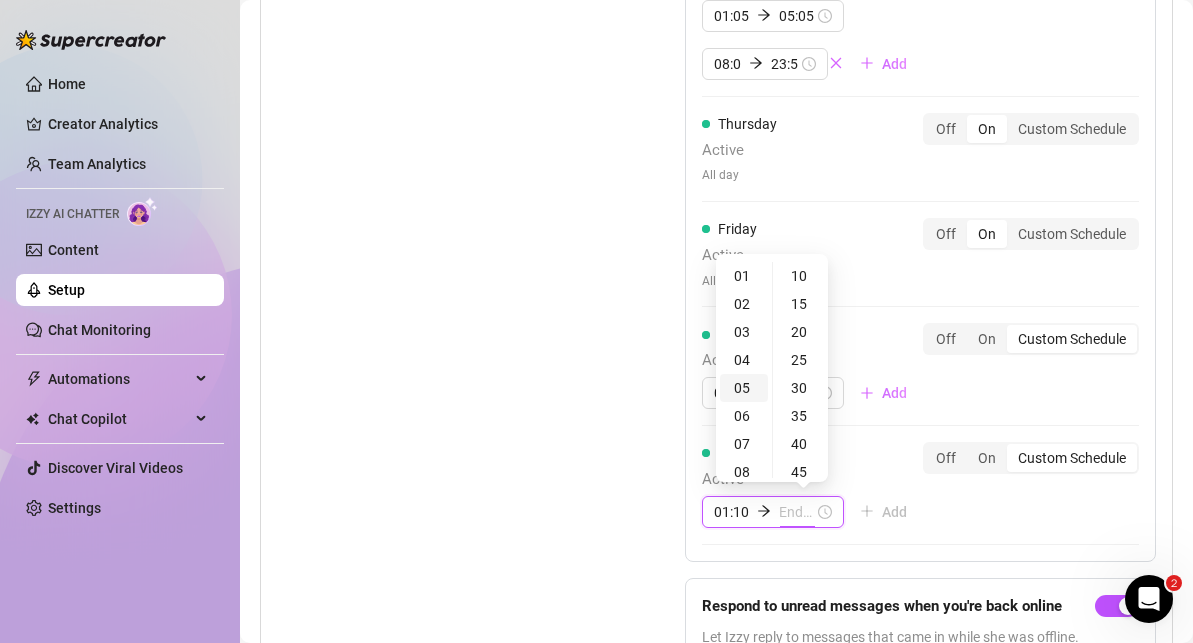 type on "05:10" 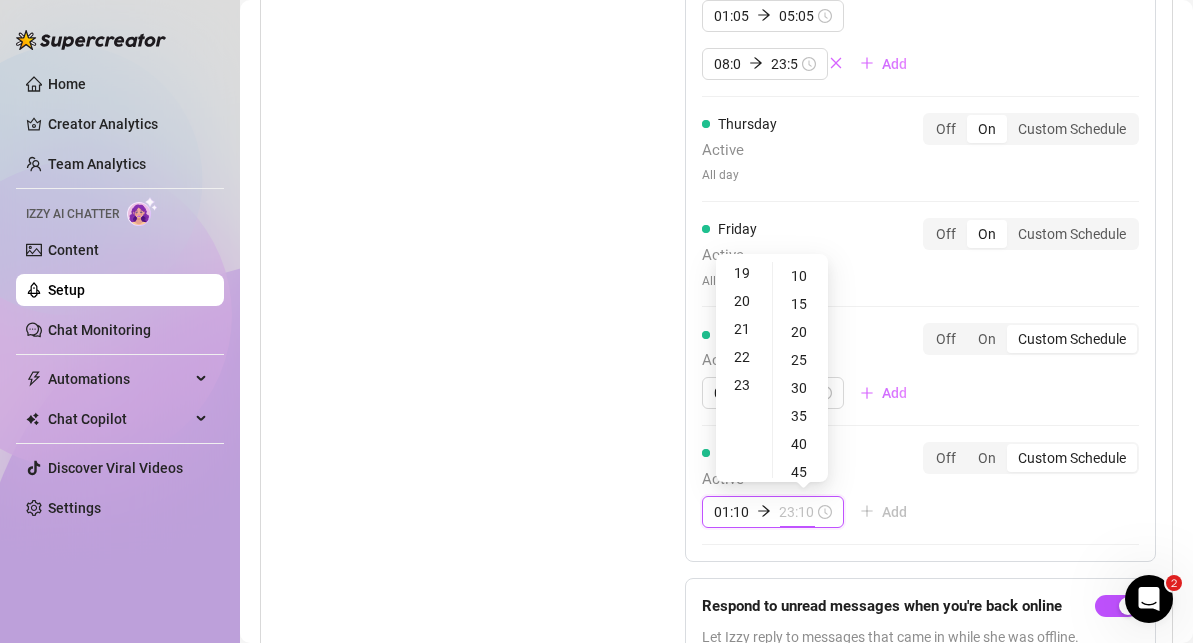 scroll, scrollTop: 474, scrollLeft: 0, axis: vertical 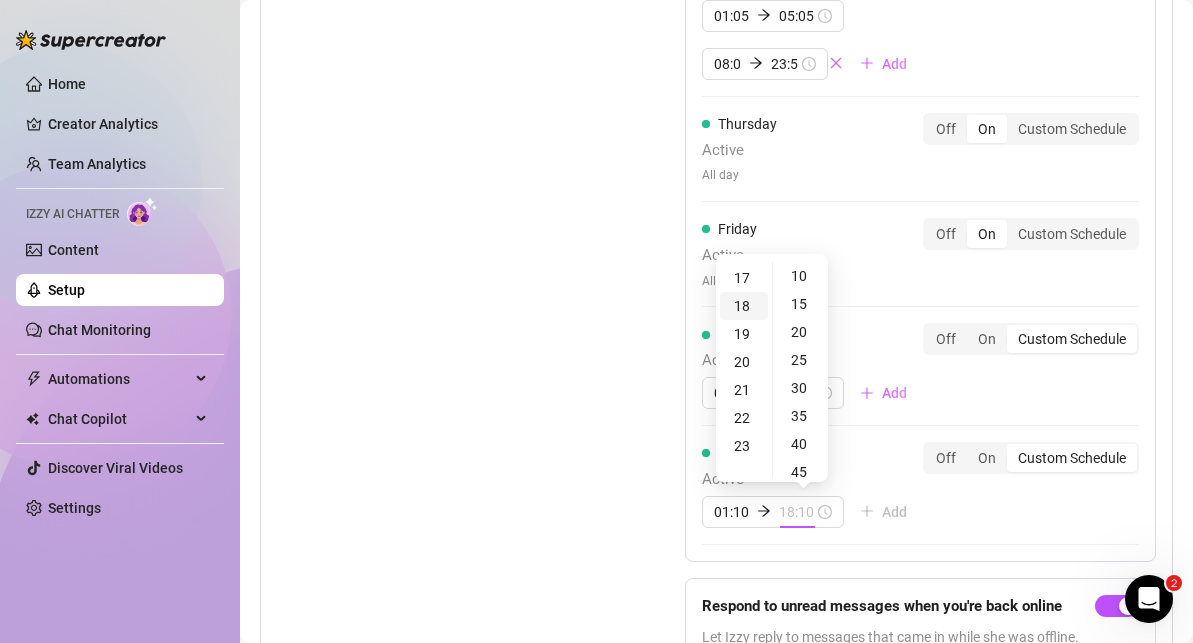click on "18" at bounding box center (744, 306) 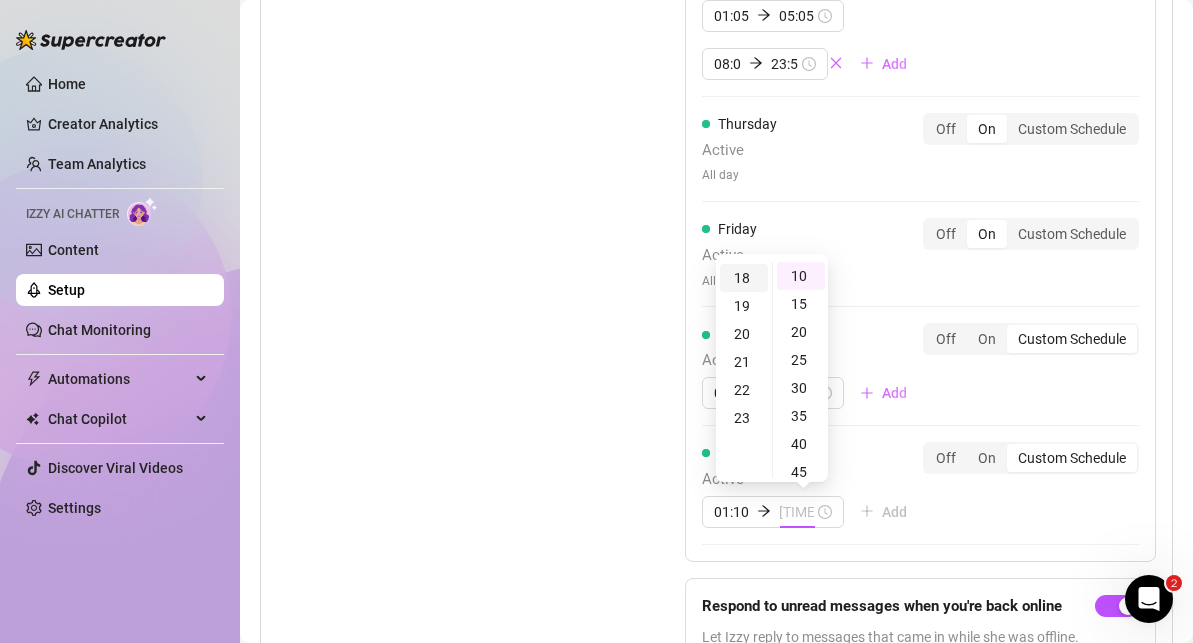 scroll, scrollTop: 504, scrollLeft: 0, axis: vertical 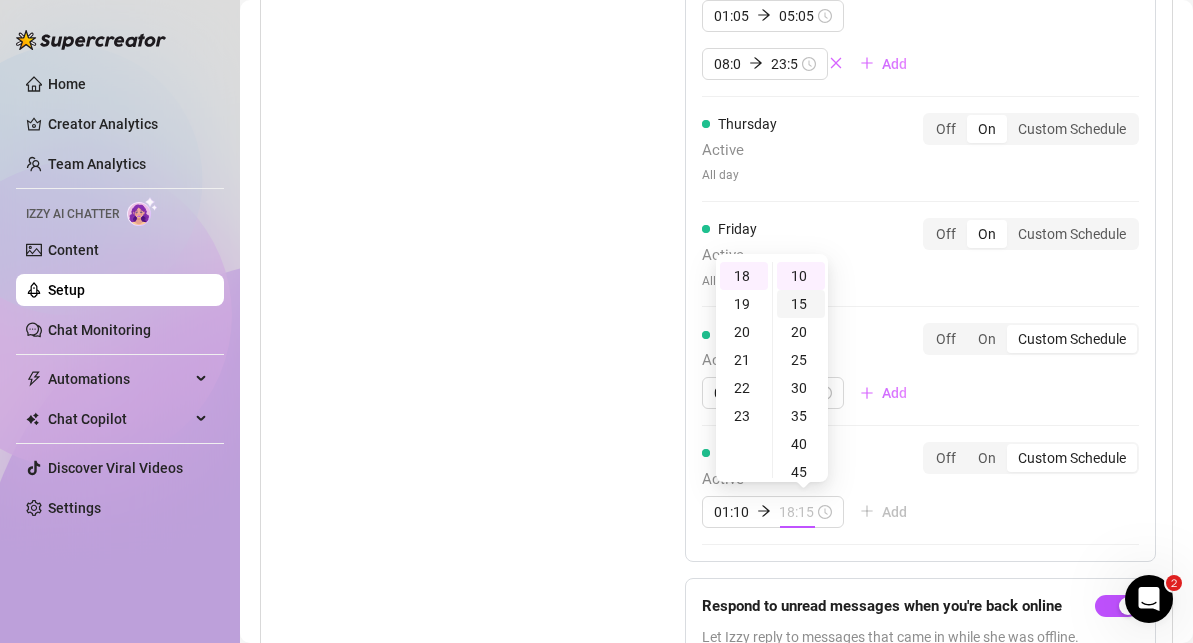 click on "15" at bounding box center [801, 304] 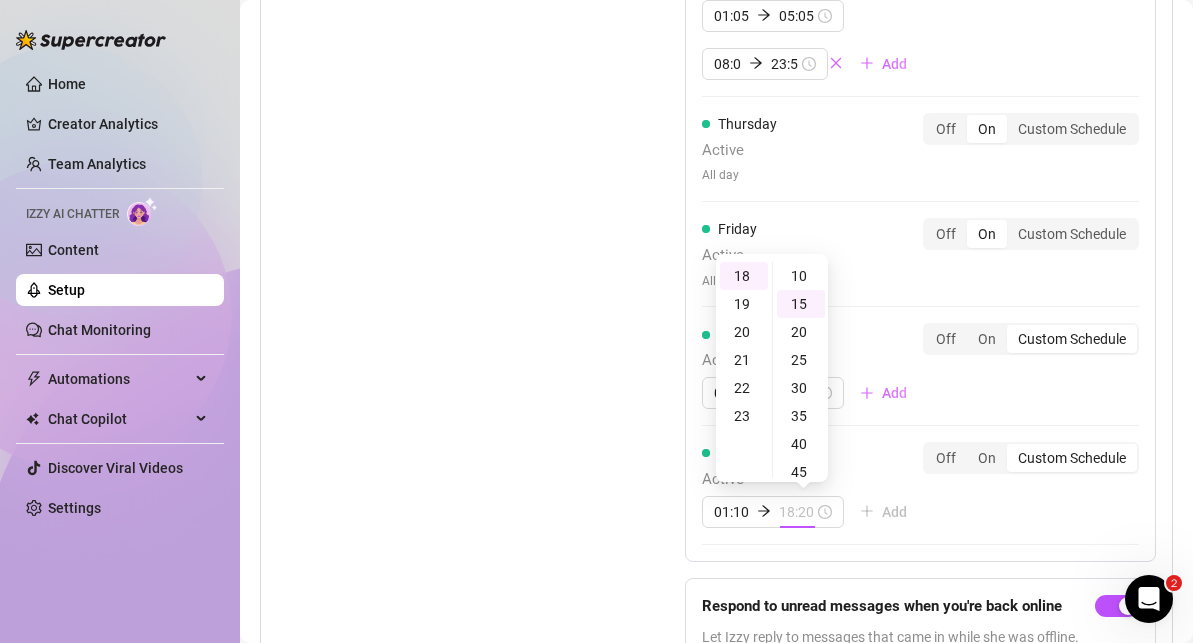 scroll, scrollTop: 84, scrollLeft: 0, axis: vertical 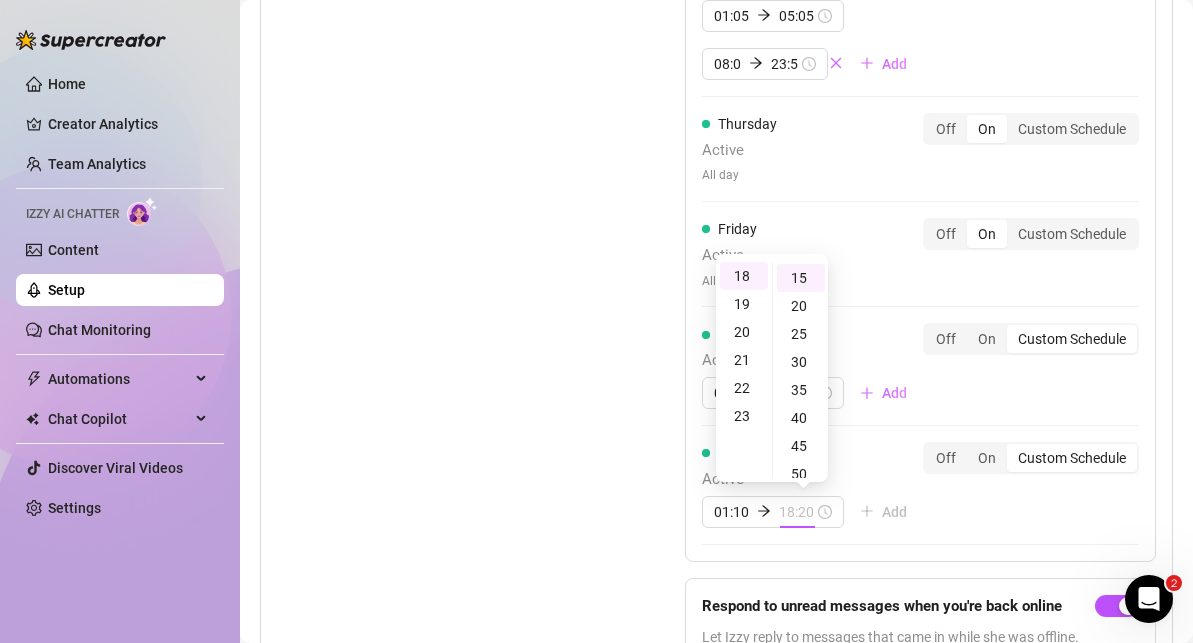 type on "18:15" 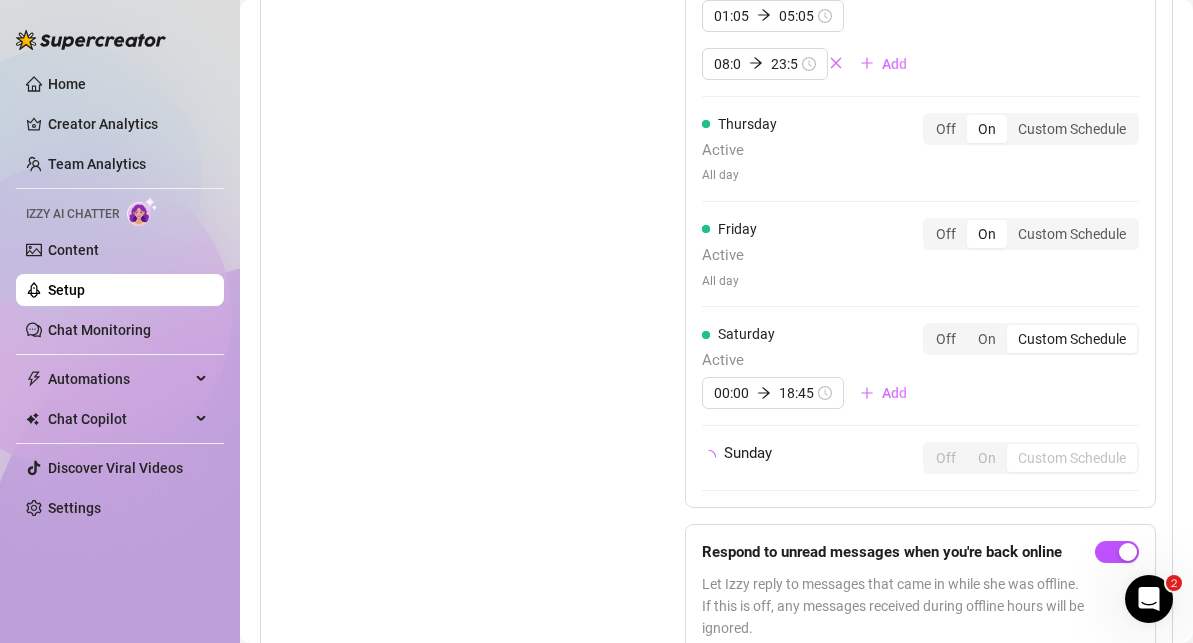 click on "[DAY] Active [TIME] [TIME] Add Off On Custom Schedule [DAY] Unavailable Off On Custom Schedule [DAY] Active [TIME] [TIME] [TIME] [TIME] Add Off On Custom Schedule [DAY] Active All day Off On Custom Schedule [DAY] Active All day Off On Custom Schedule [DAY] Active [TIME] [TIME] Add Off On Custom Schedule [DAY] Off On Custom Schedule Respond to unread messages when you're back online Let Izzy reply to messages that came in while she was offline. If this is off, any messages received during offline hours will be ignored." at bounding box center [920, 200] 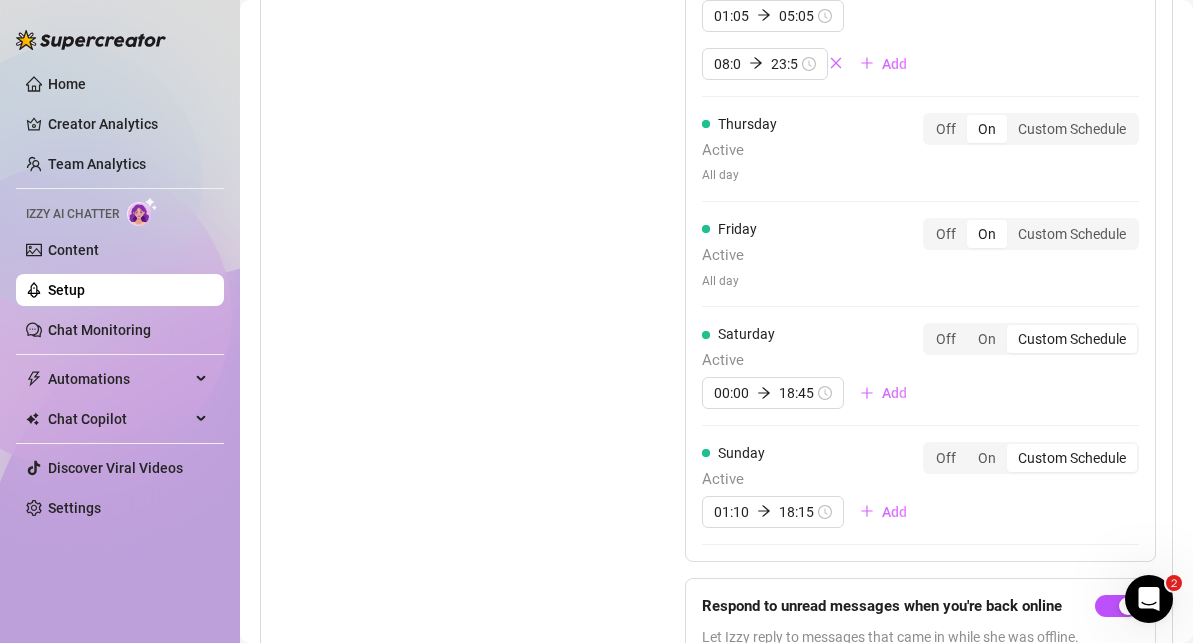scroll, scrollTop: 1640, scrollLeft: 0, axis: vertical 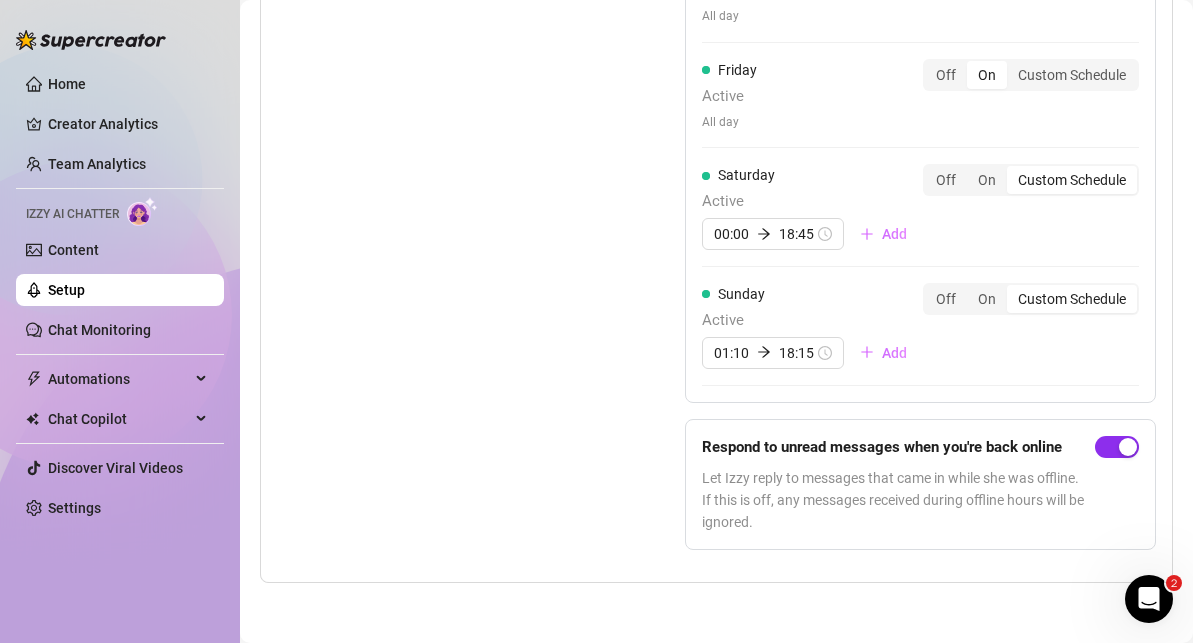 click at bounding box center (1128, 447) 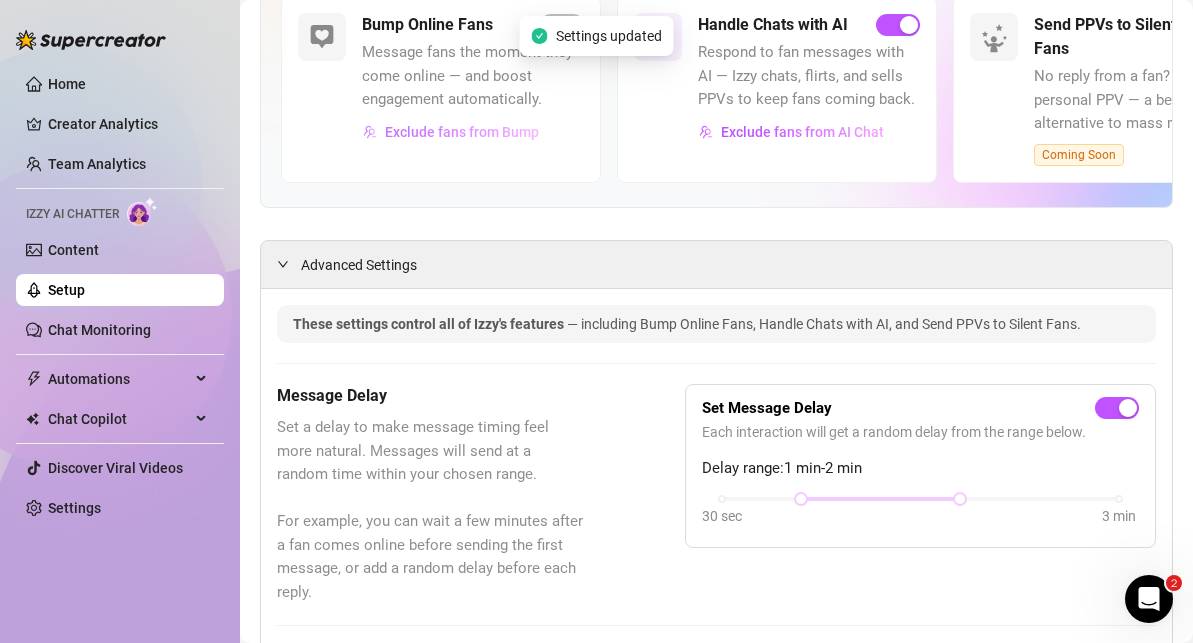 scroll, scrollTop: 228, scrollLeft: 0, axis: vertical 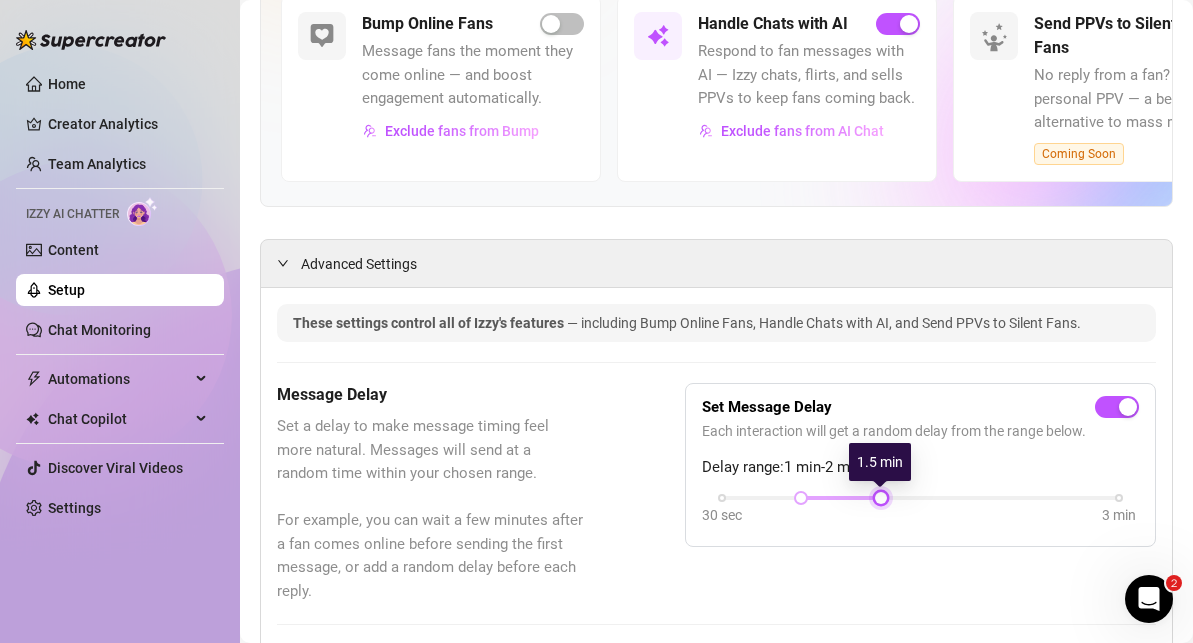 drag, startPoint x: 957, startPoint y: 499, endPoint x: 871, endPoint y: 501, distance: 86.023254 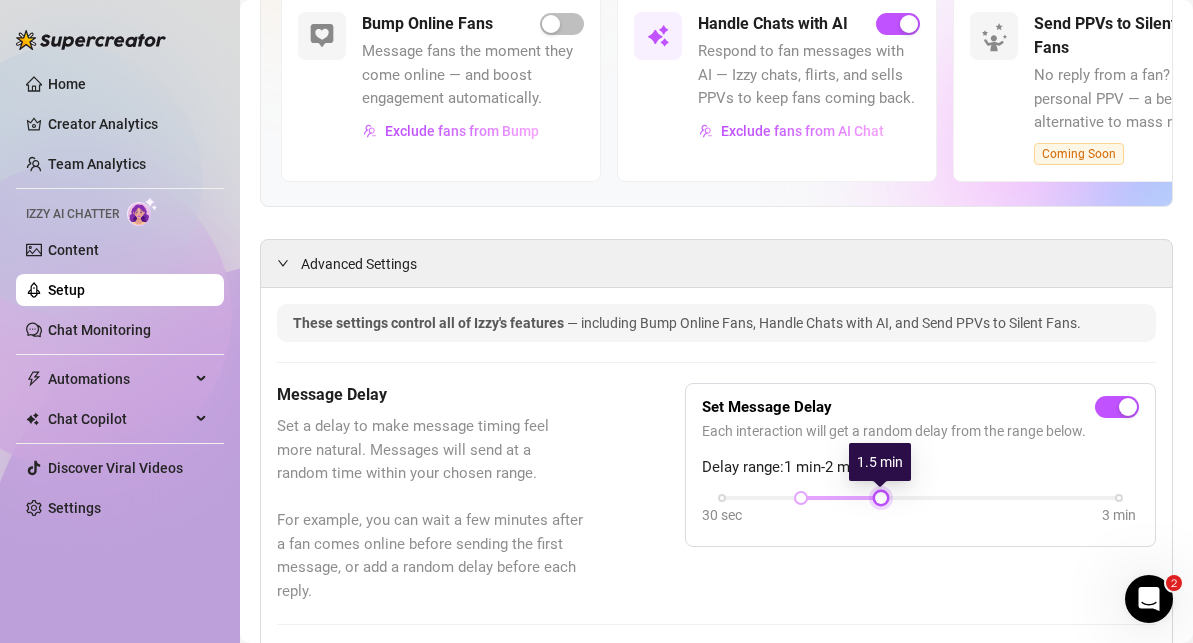click on "30 sec 3 min" at bounding box center [920, 496] 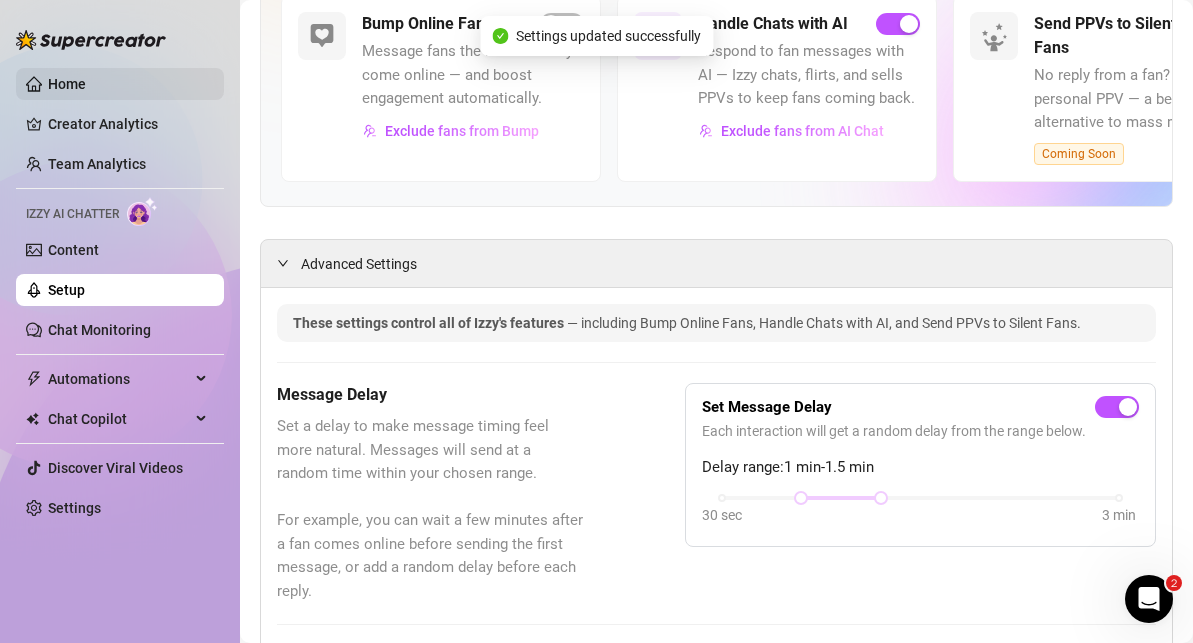 click on "Home" at bounding box center [67, 84] 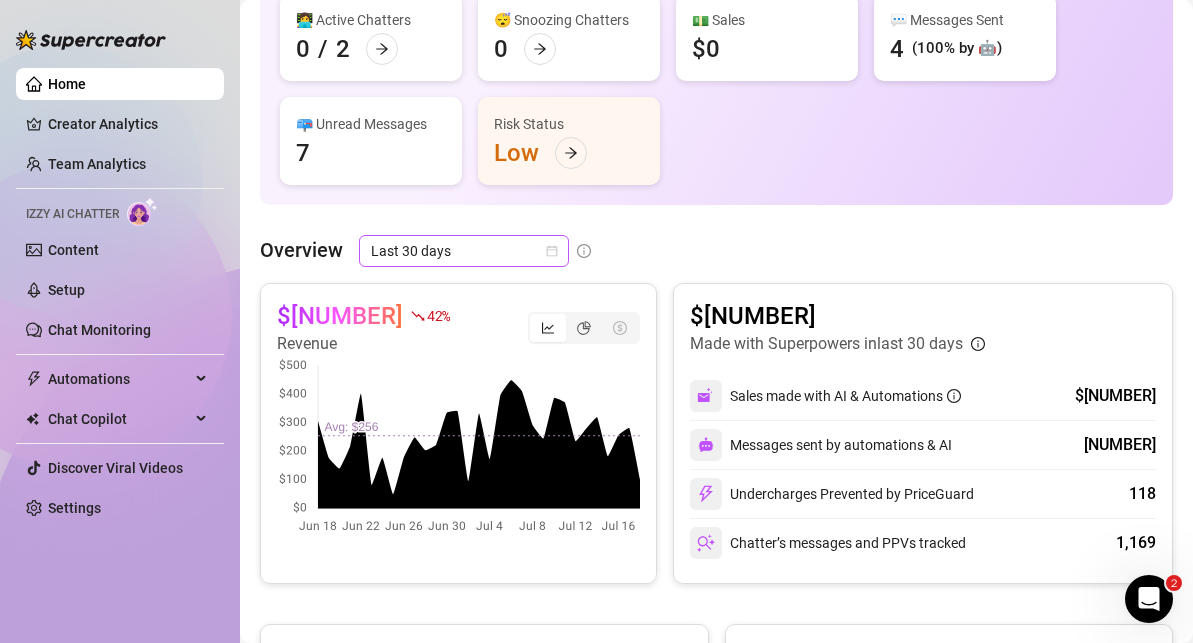 click on "Last 30 days" at bounding box center [464, 251] 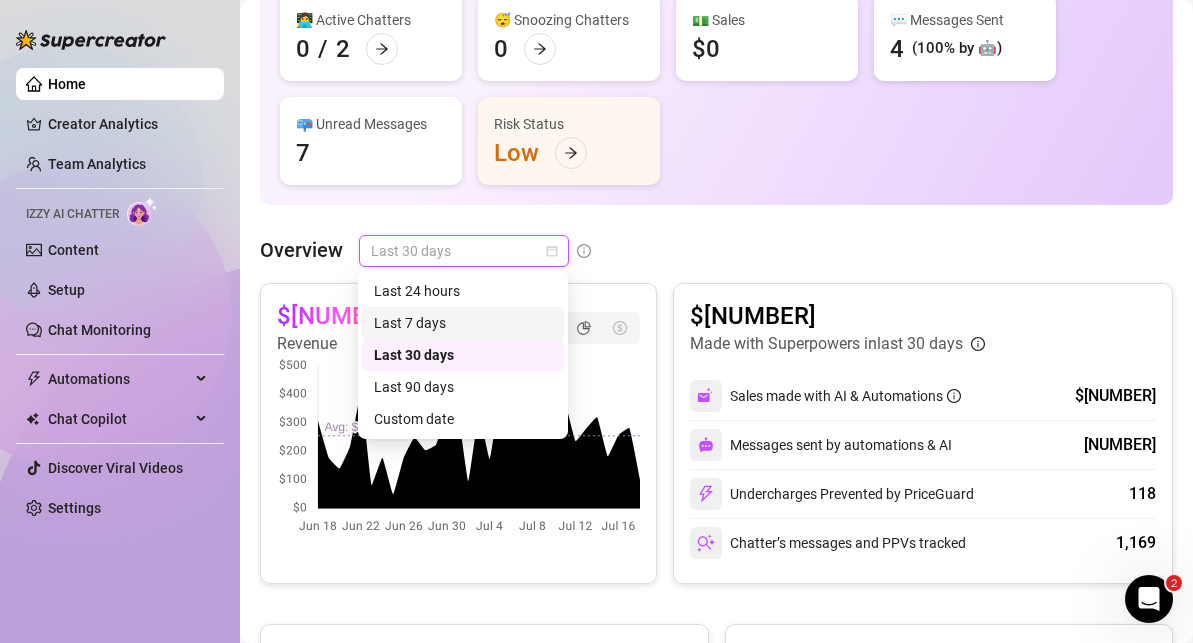 click on "Last 7 days" at bounding box center (463, 323) 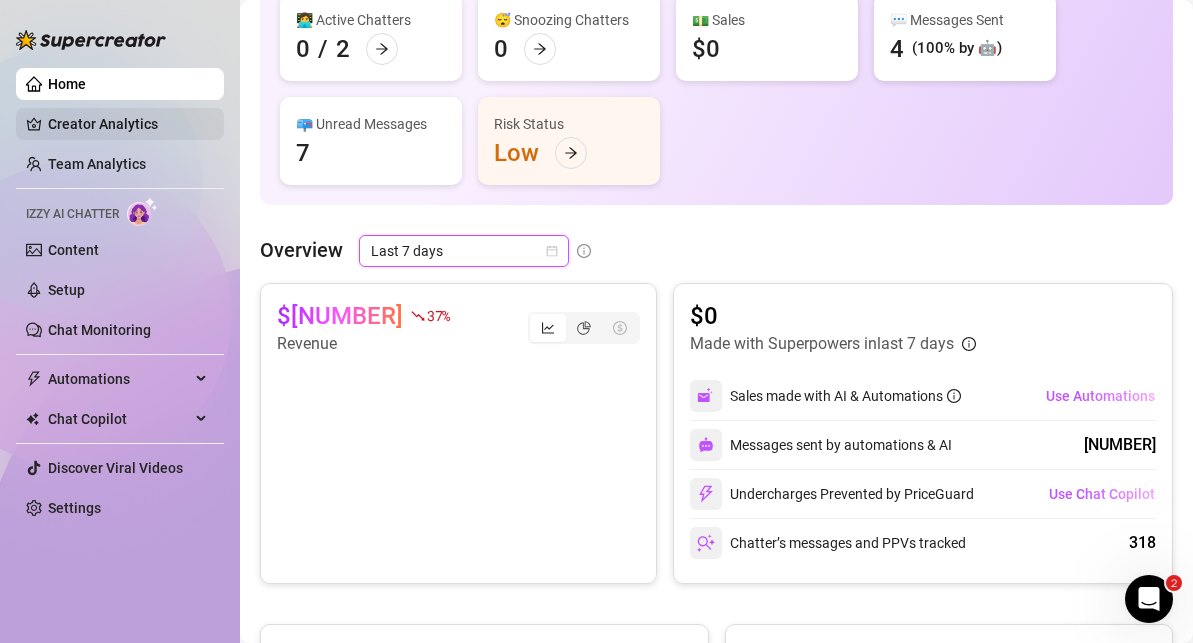 click on "Creator Analytics" at bounding box center [128, 124] 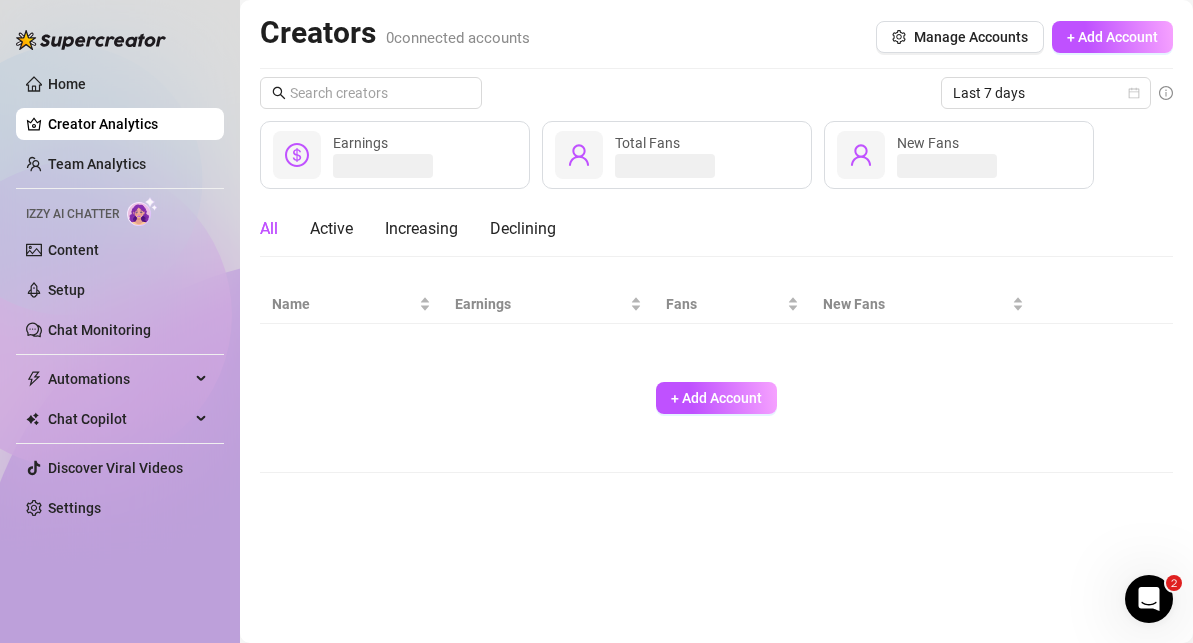 scroll, scrollTop: 0, scrollLeft: 0, axis: both 